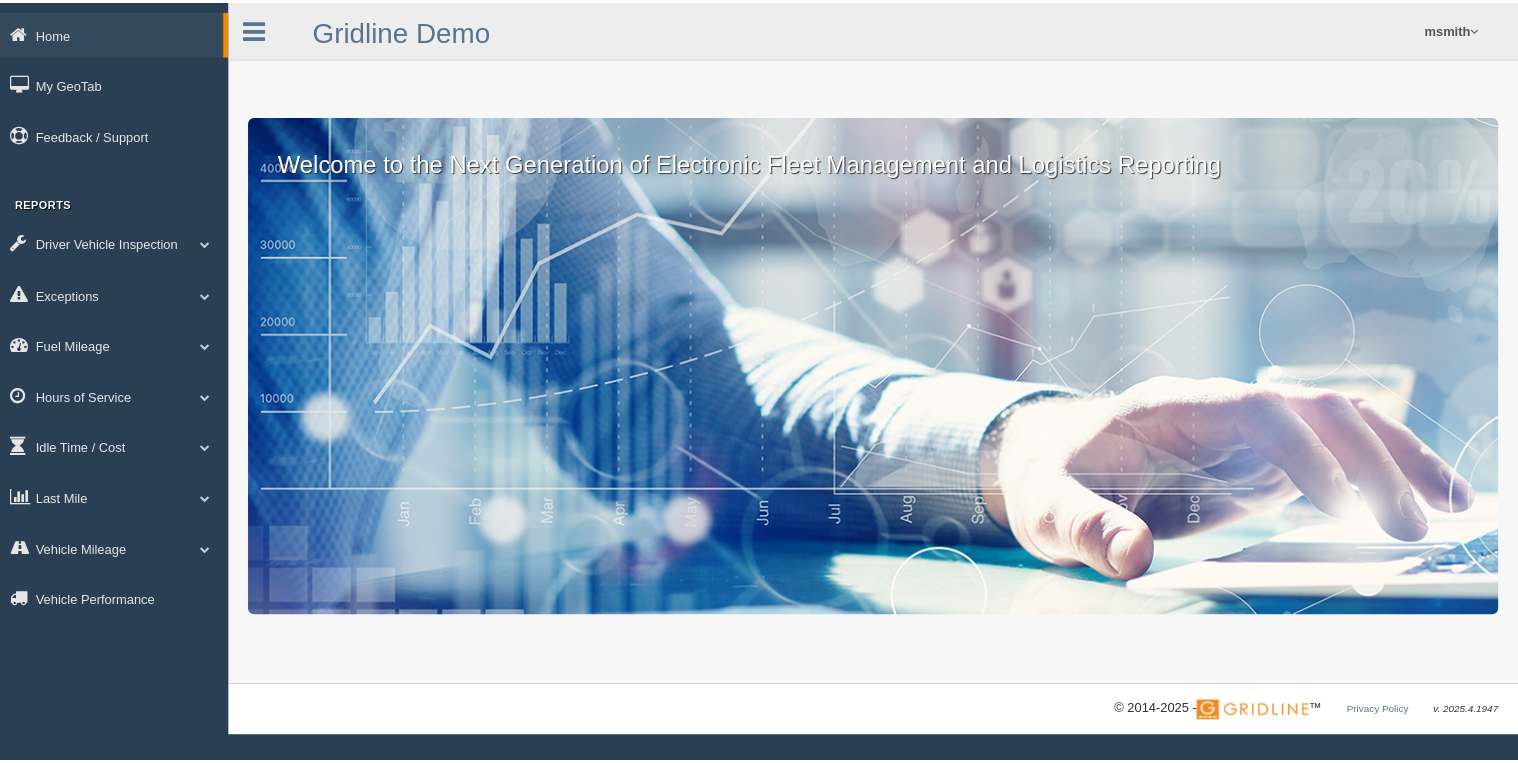 scroll, scrollTop: 0, scrollLeft: 0, axis: both 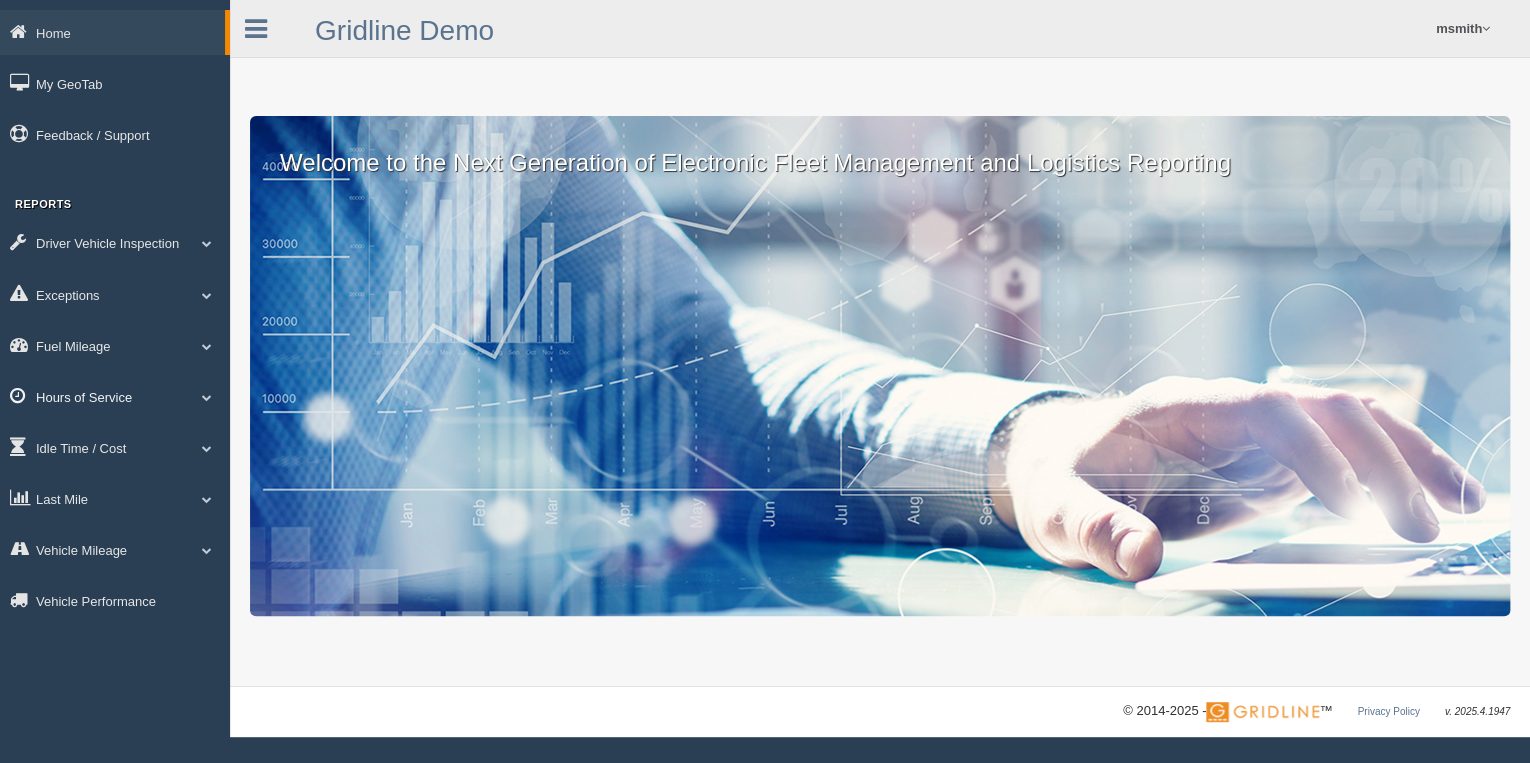 click on "Hours of Service" at bounding box center [115, 396] 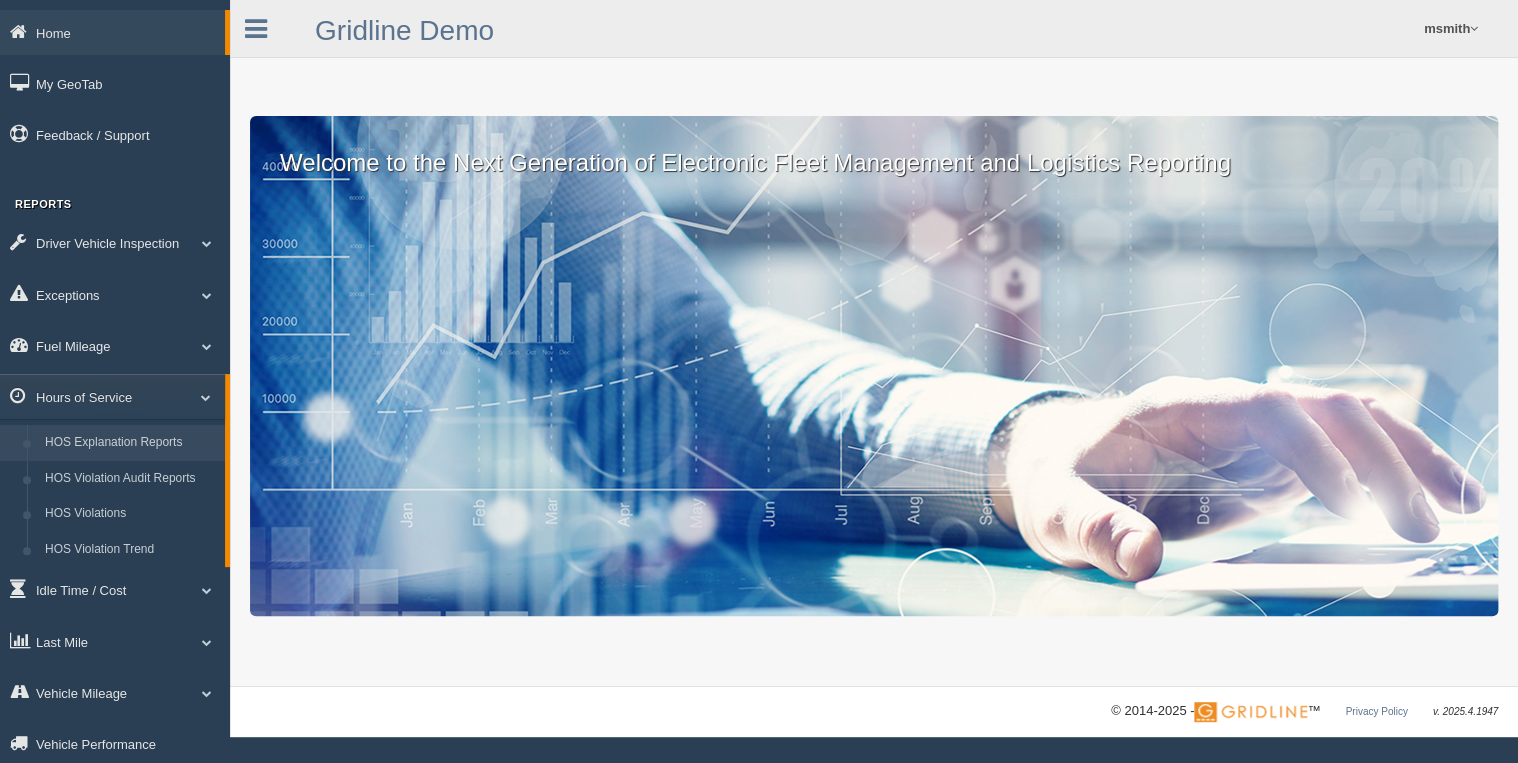 click on "HOS Explanation Reports" at bounding box center (130, 443) 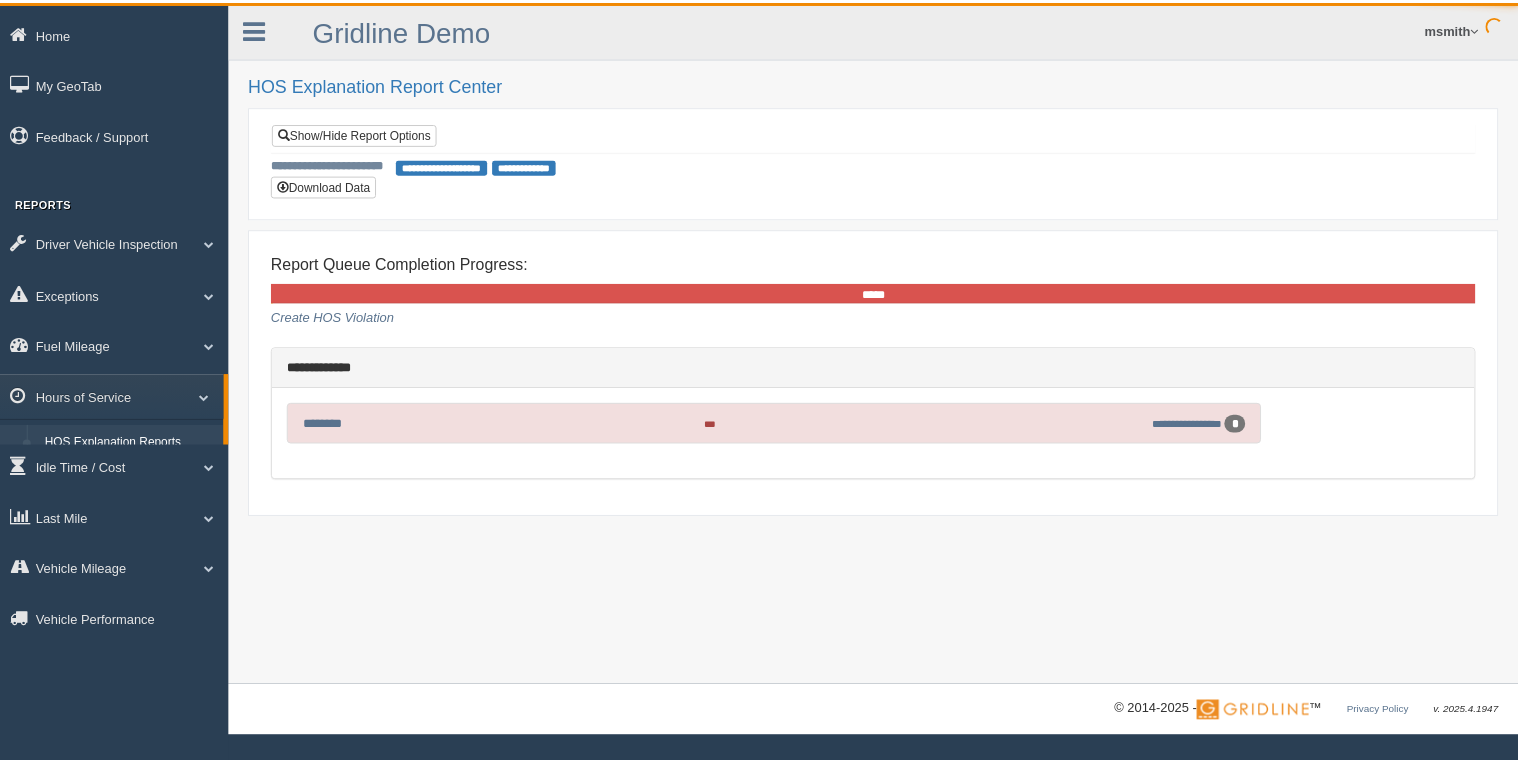 scroll, scrollTop: 0, scrollLeft: 0, axis: both 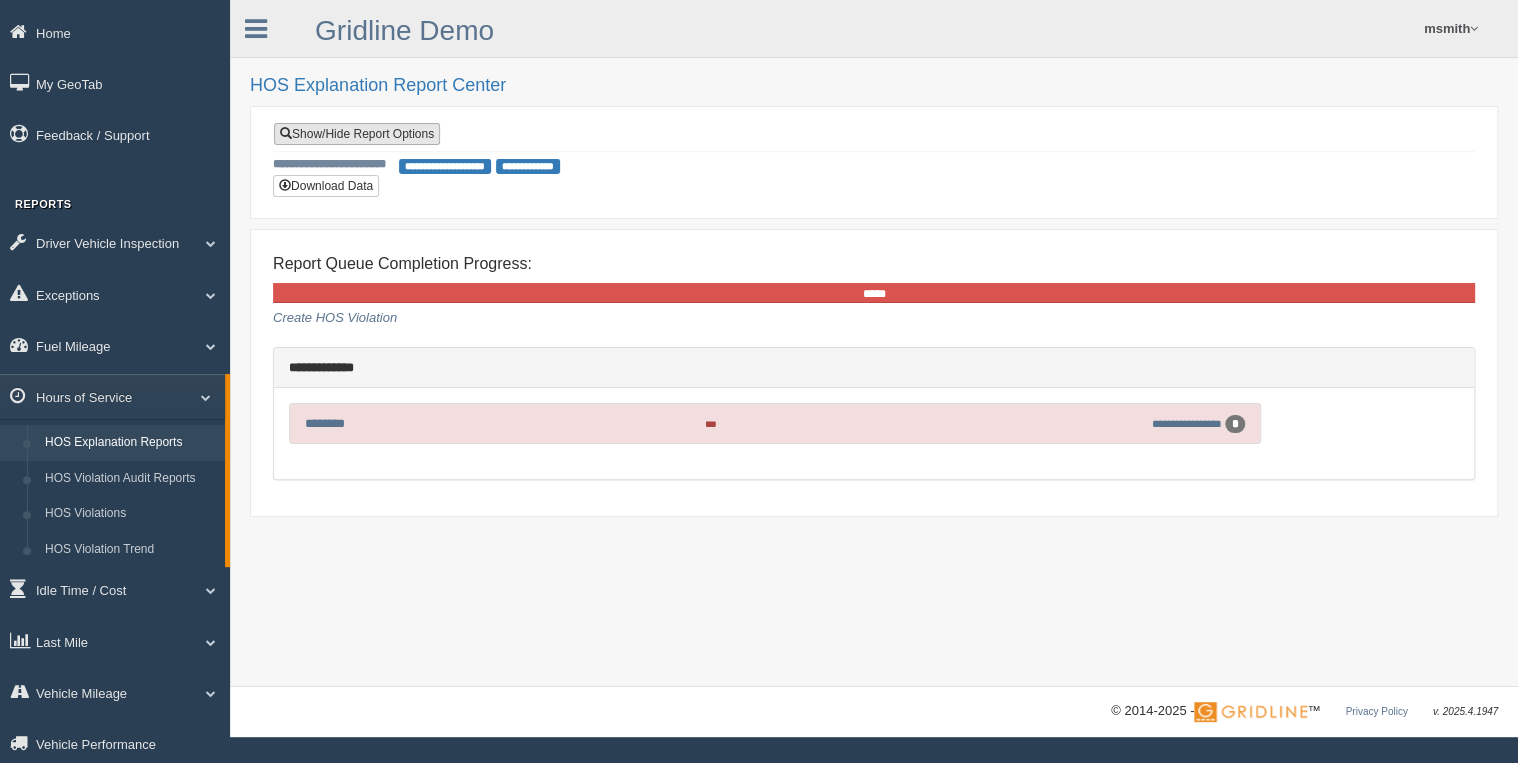 click on "Show/Hide Report Options" at bounding box center [357, 134] 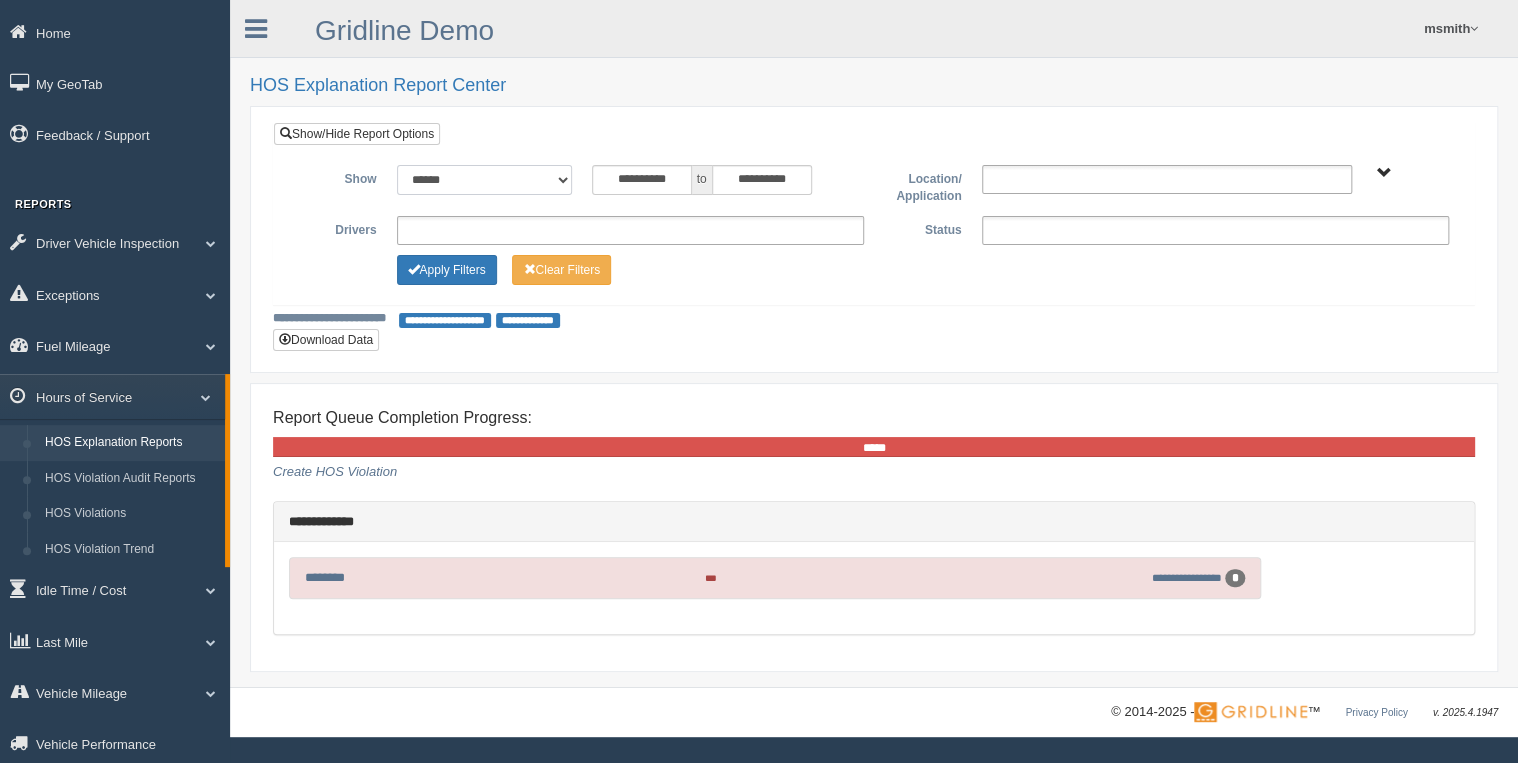 click on "**********" at bounding box center (484, 180) 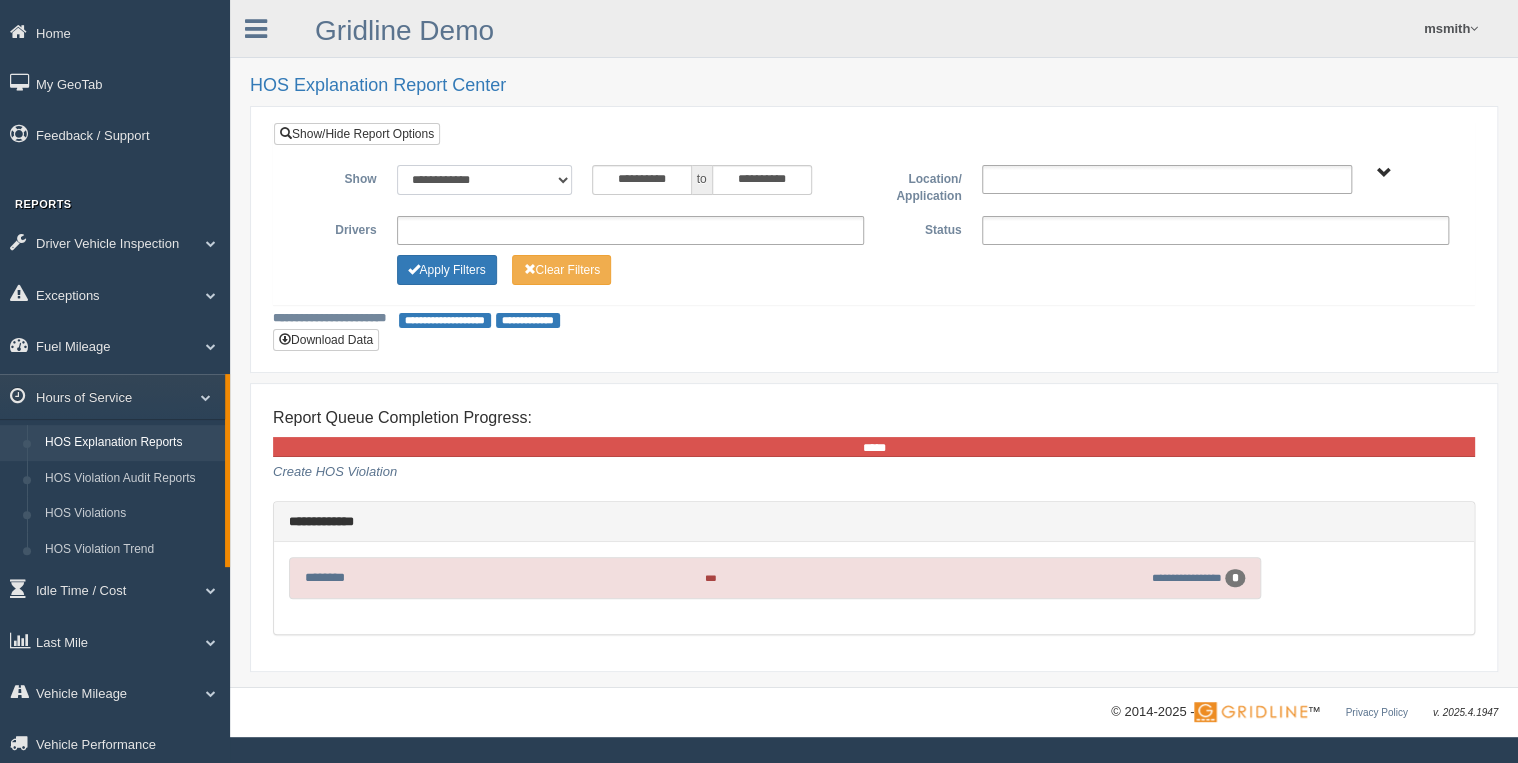 click on "**********" at bounding box center (484, 180) 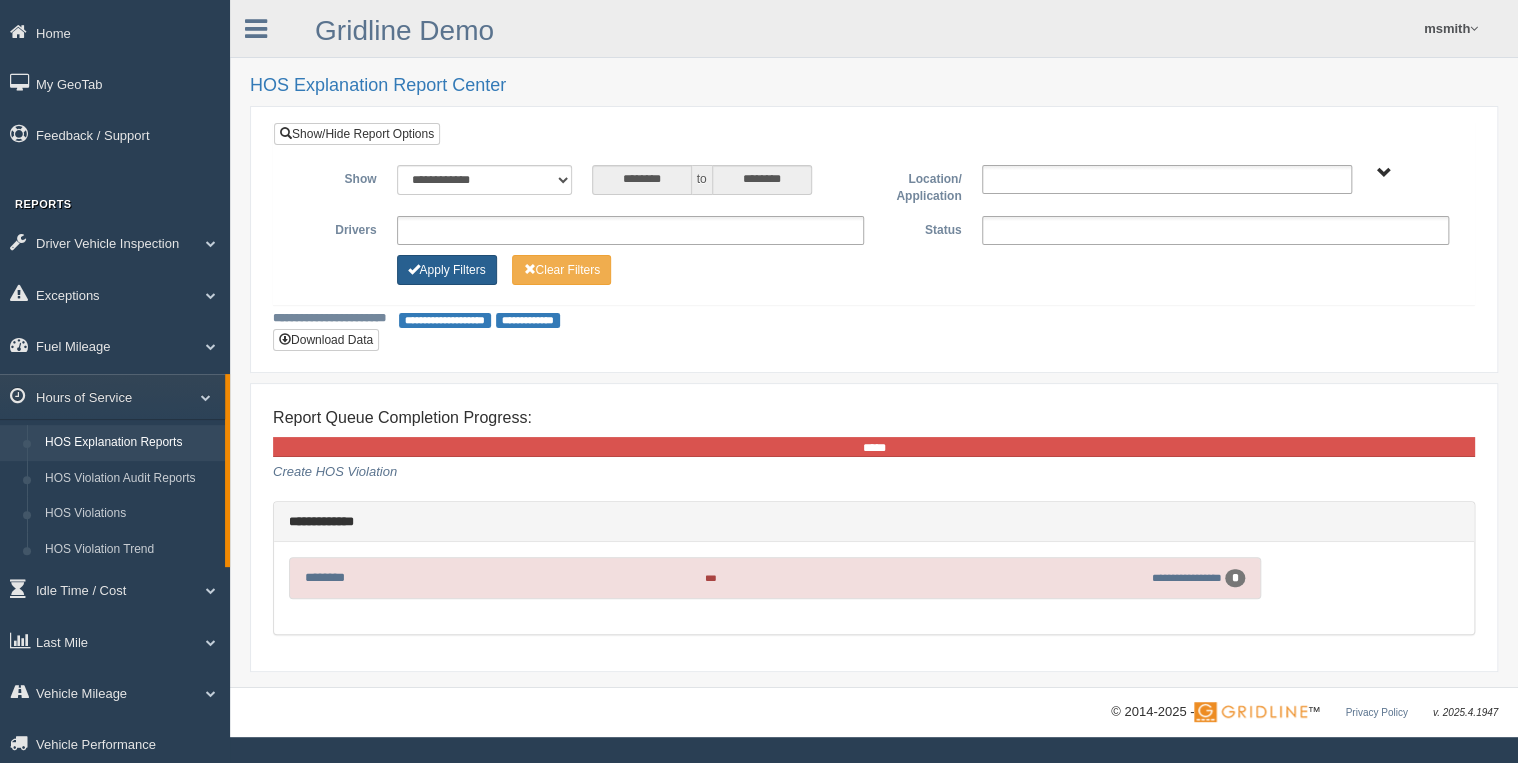 click on "Apply Filters" at bounding box center [447, 270] 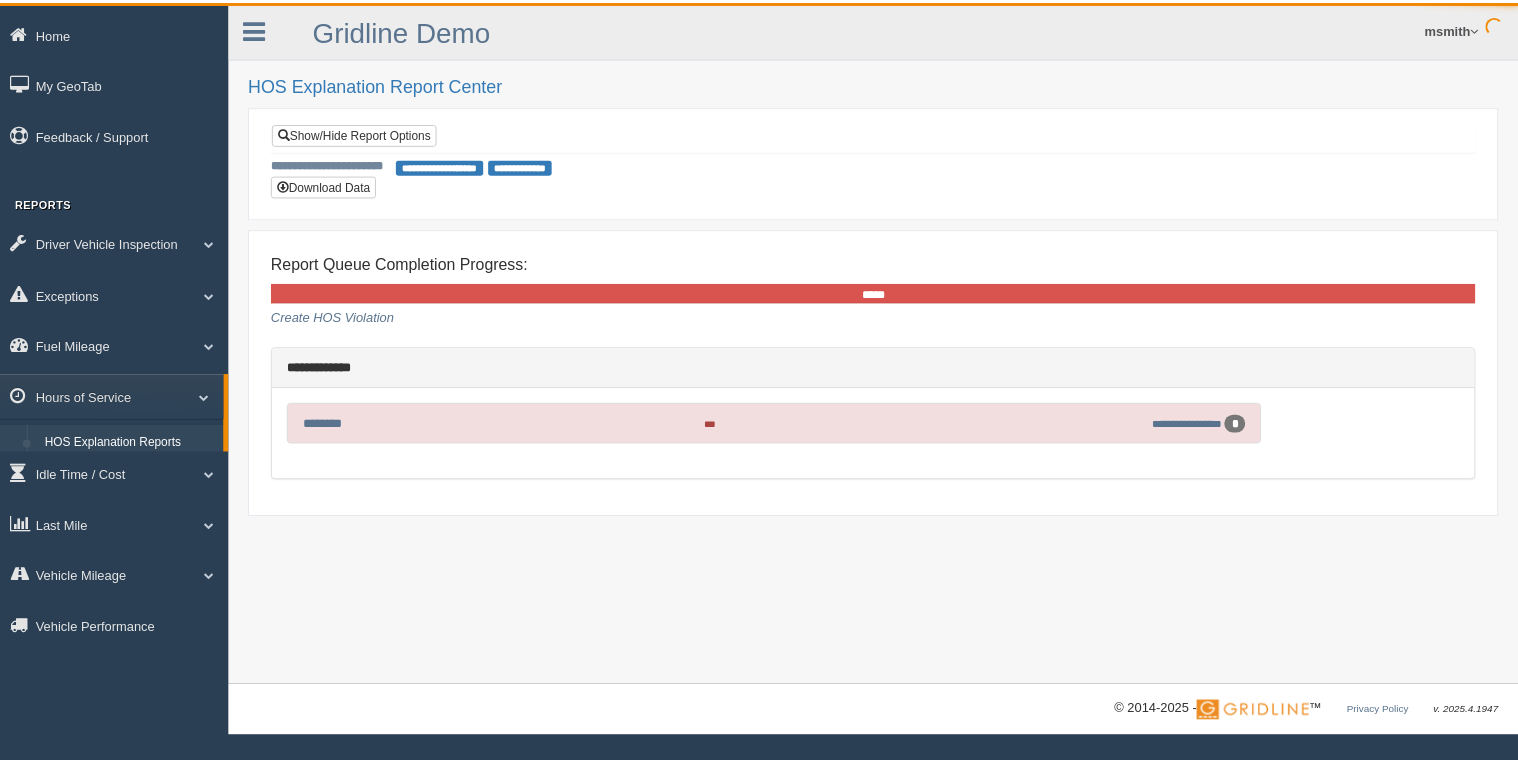 scroll, scrollTop: 0, scrollLeft: 0, axis: both 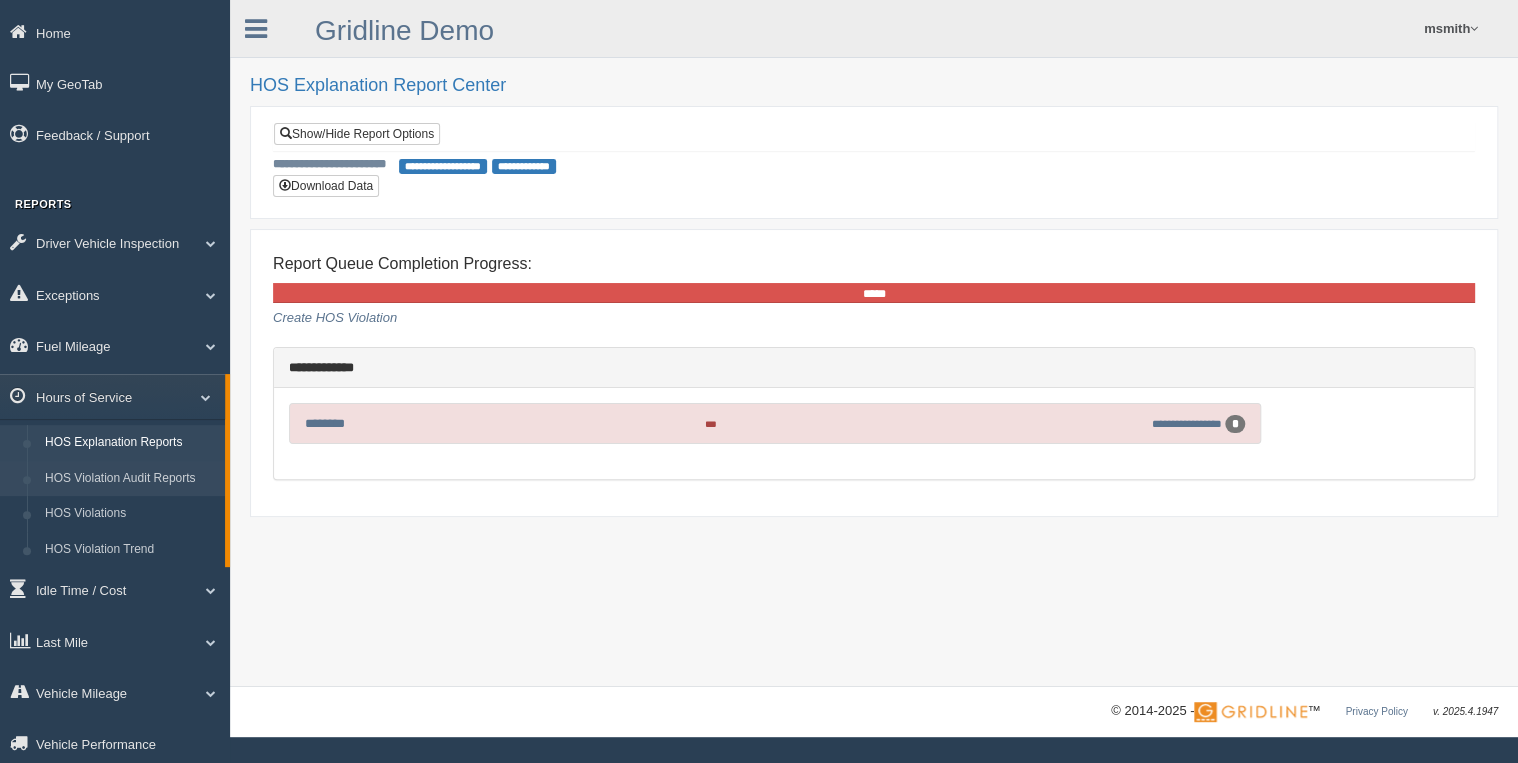 click on "HOS Violation Audit Reports" at bounding box center (130, 479) 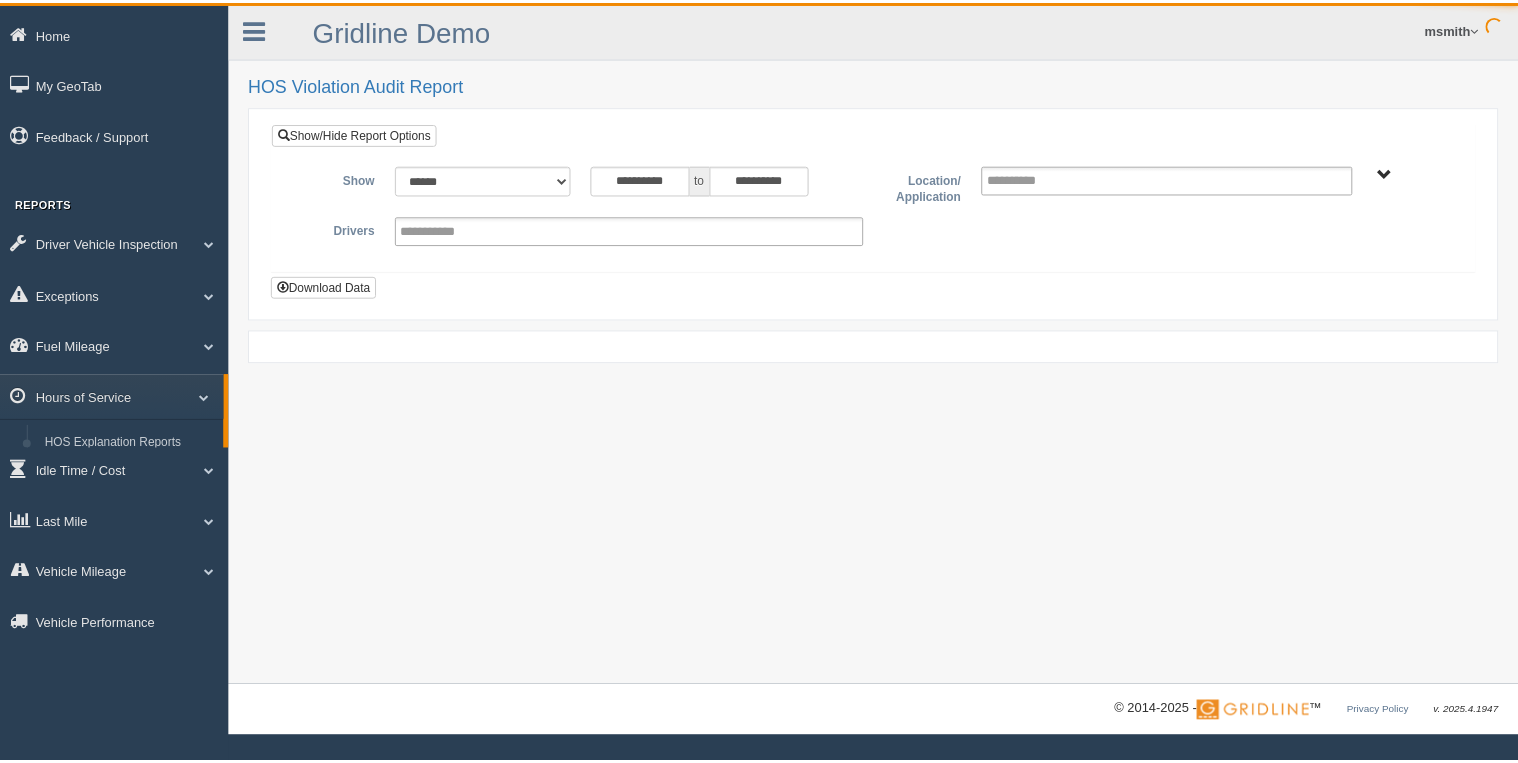 scroll, scrollTop: 0, scrollLeft: 0, axis: both 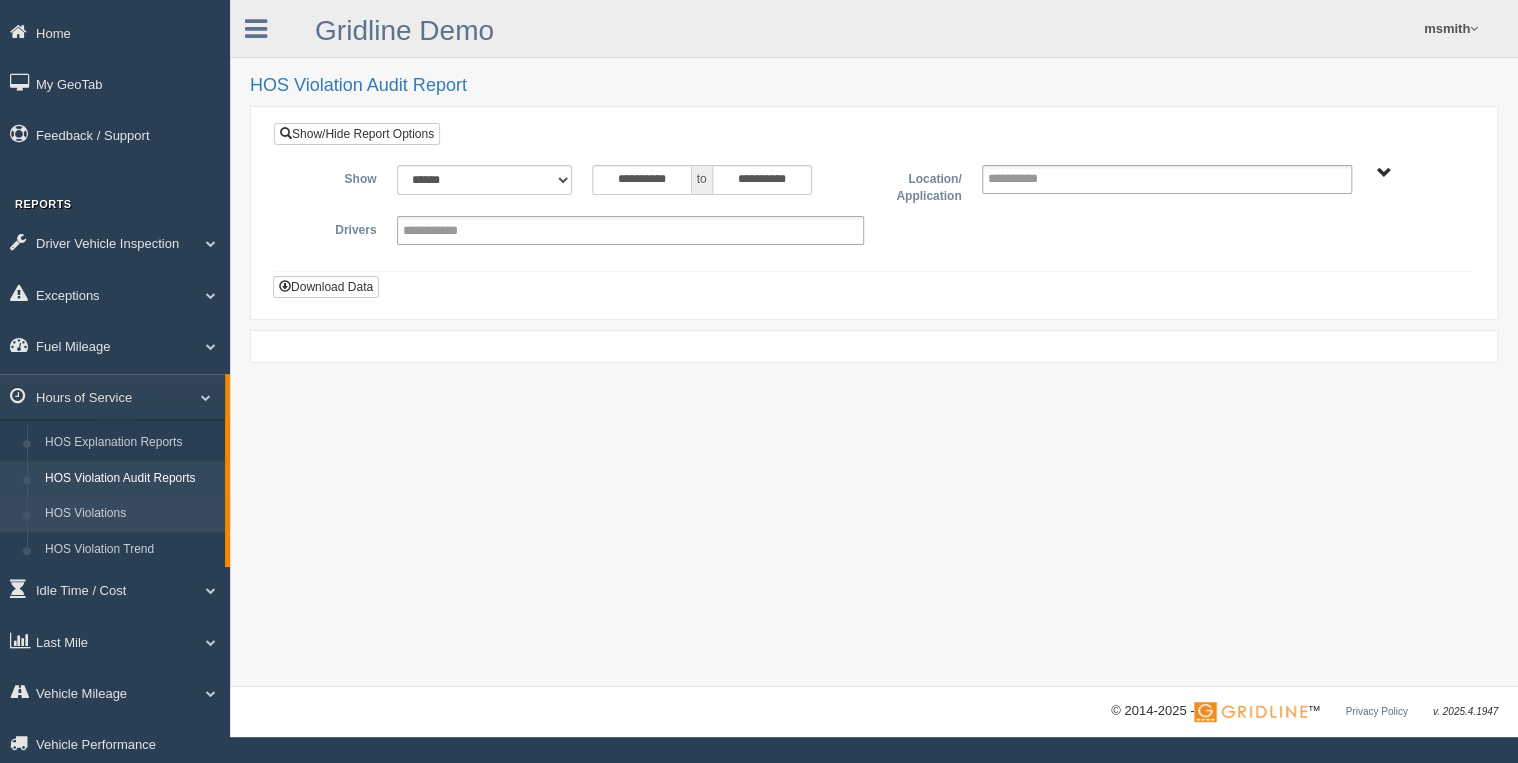 click on "HOS Violations" at bounding box center (130, 514) 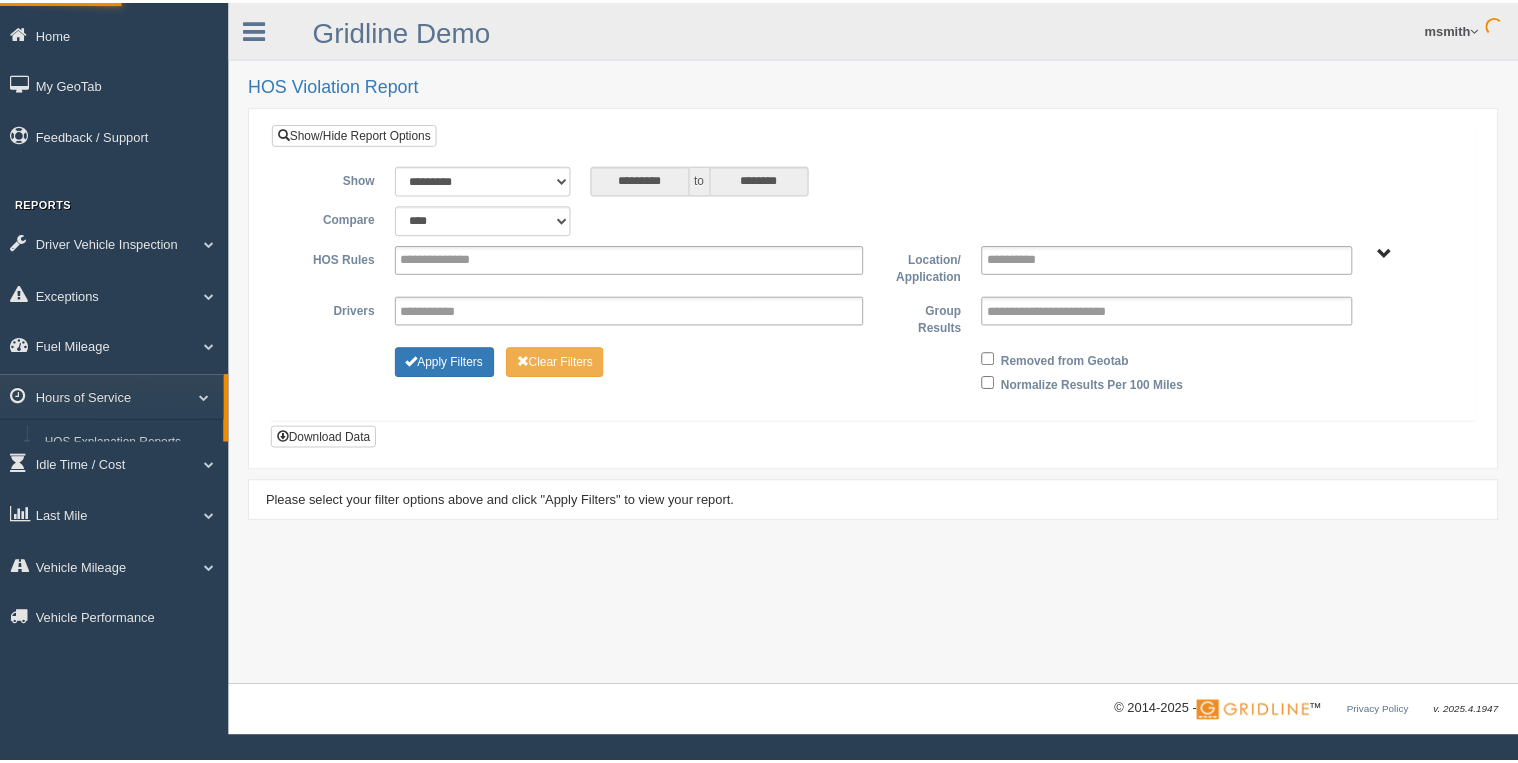 scroll, scrollTop: 0, scrollLeft: 0, axis: both 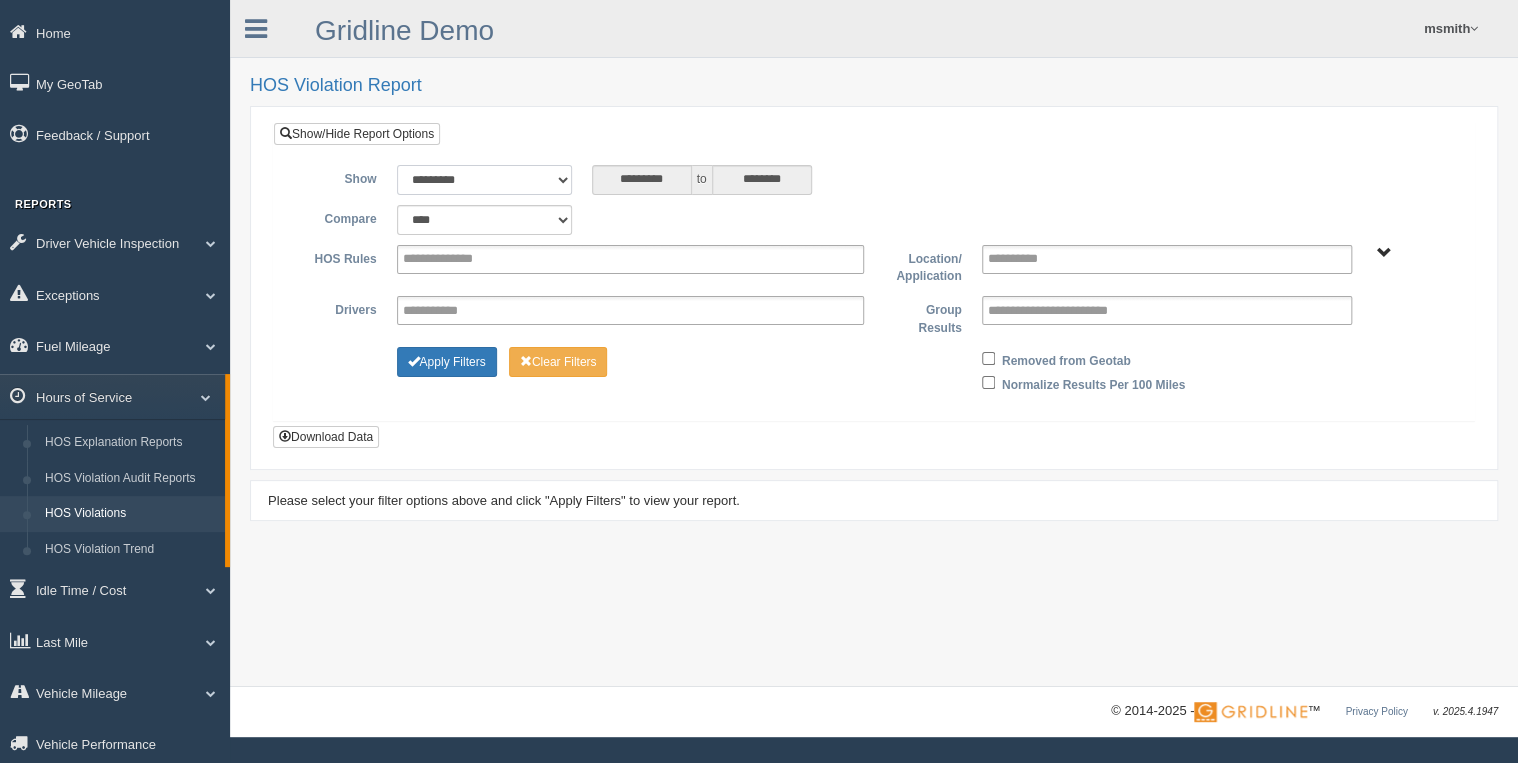 click on "**********" at bounding box center [484, 180] 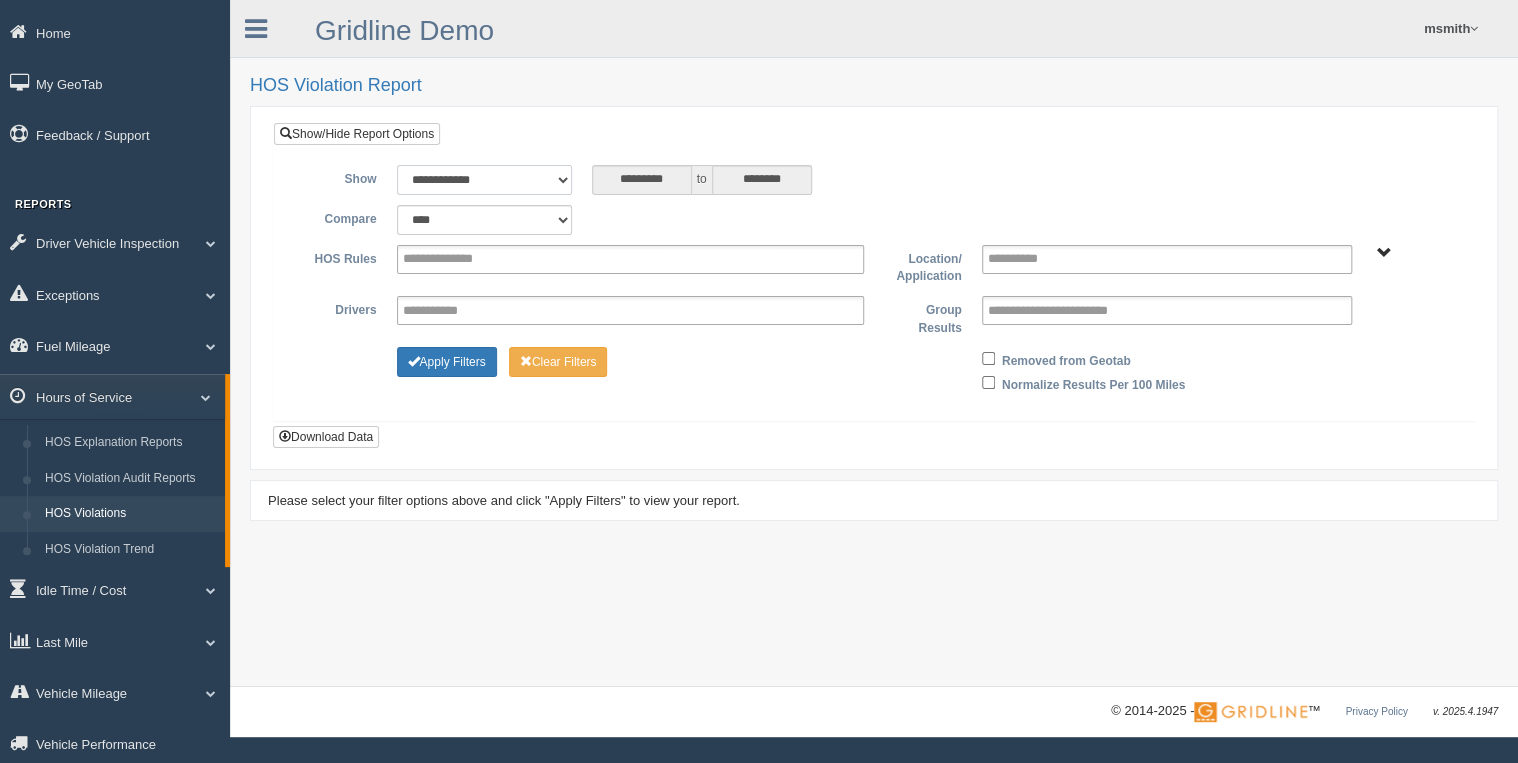 click on "**********" at bounding box center (484, 180) 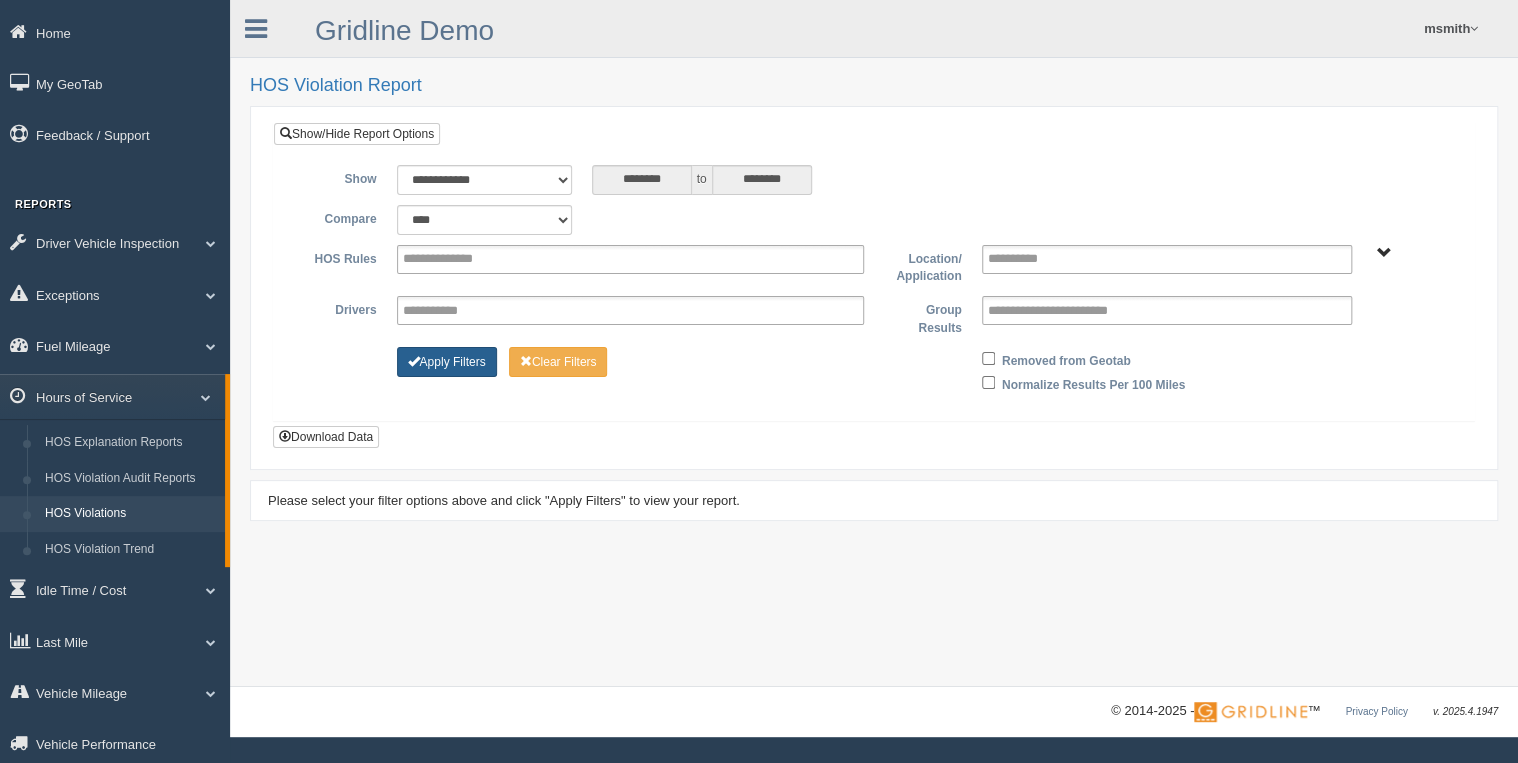click on "Apply Filters" at bounding box center (447, 362) 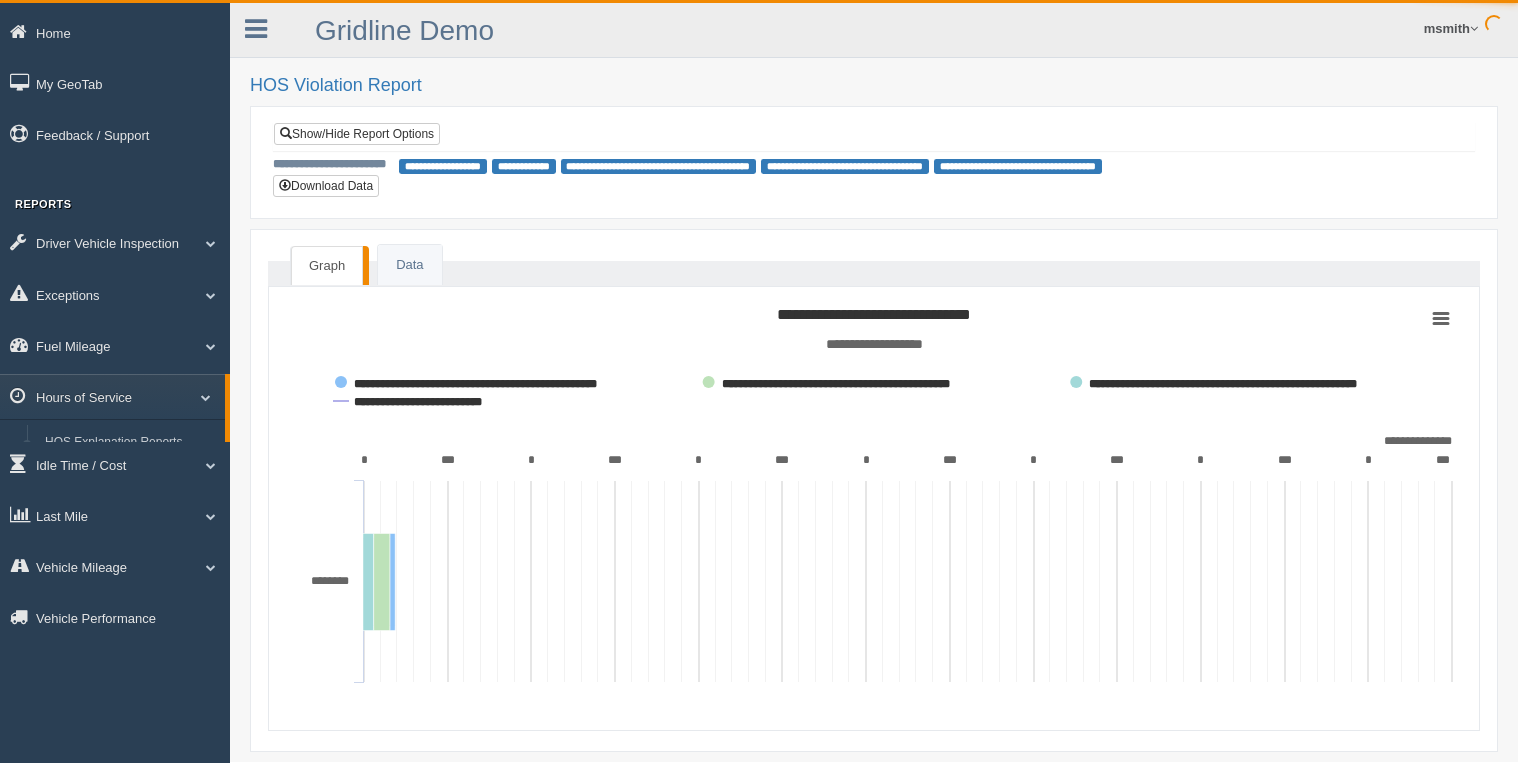 scroll, scrollTop: 0, scrollLeft: 0, axis: both 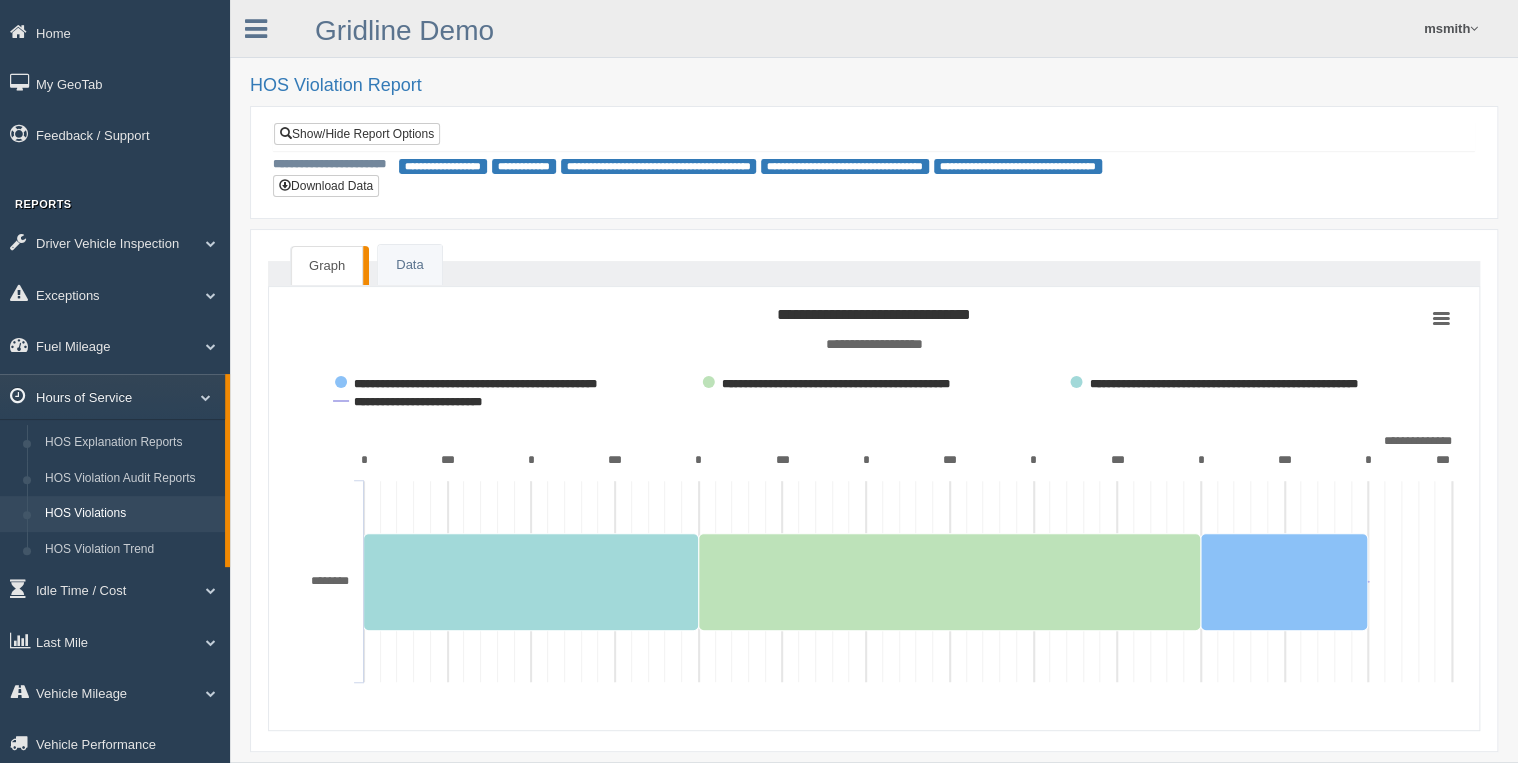 click on "Hours of Service" at bounding box center [112, 396] 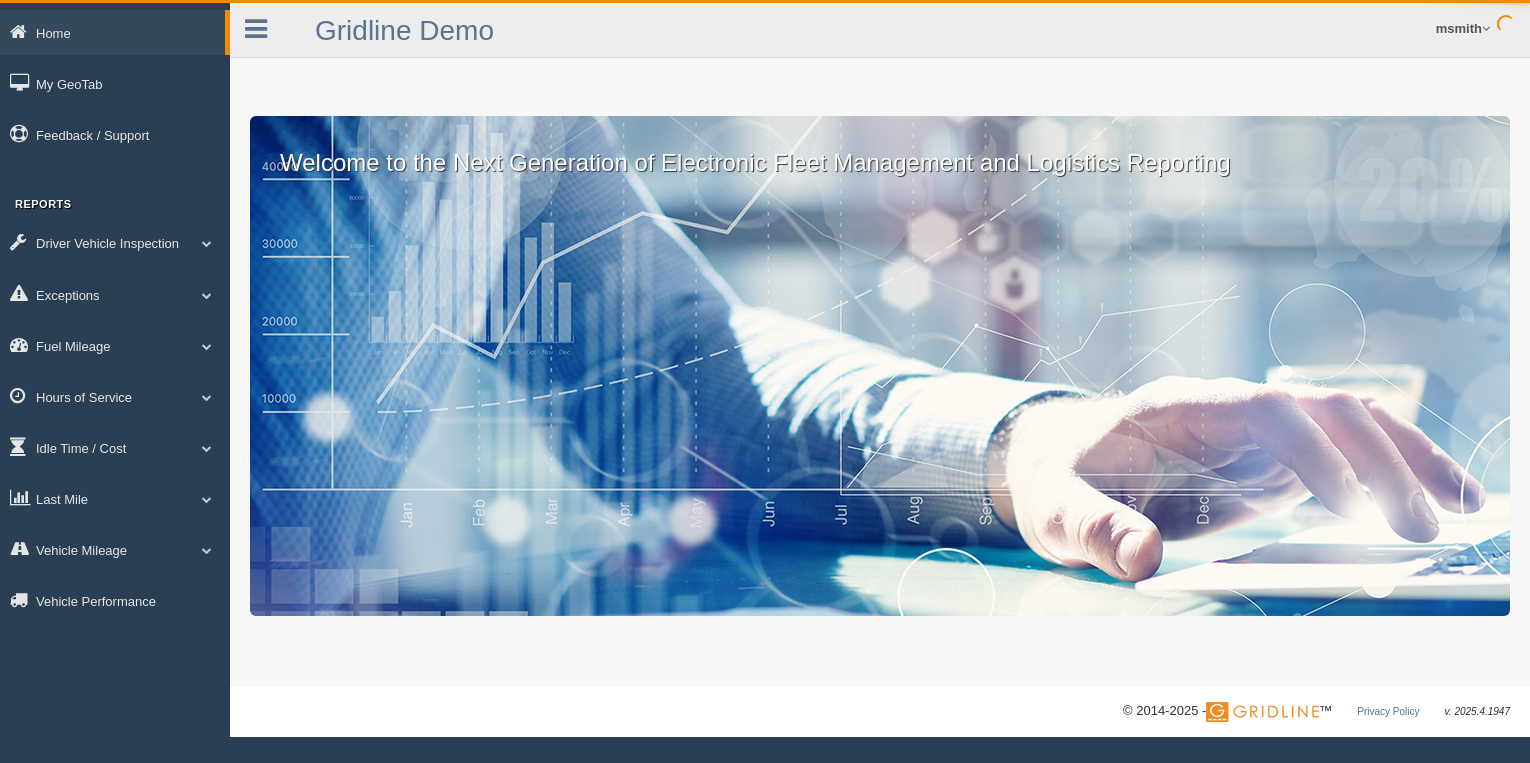 scroll, scrollTop: 0, scrollLeft: 0, axis: both 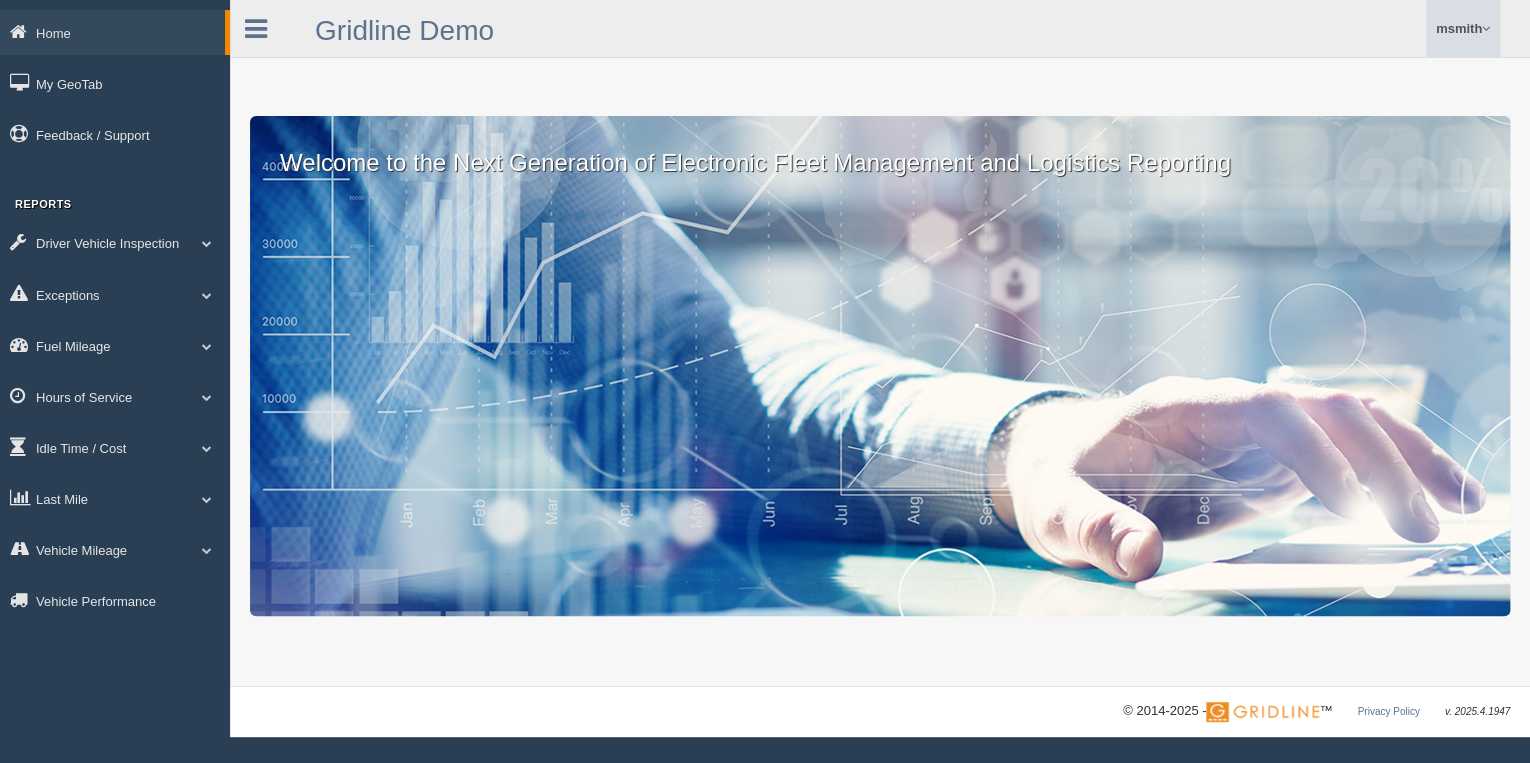 click on "msmith" at bounding box center (1463, 28) 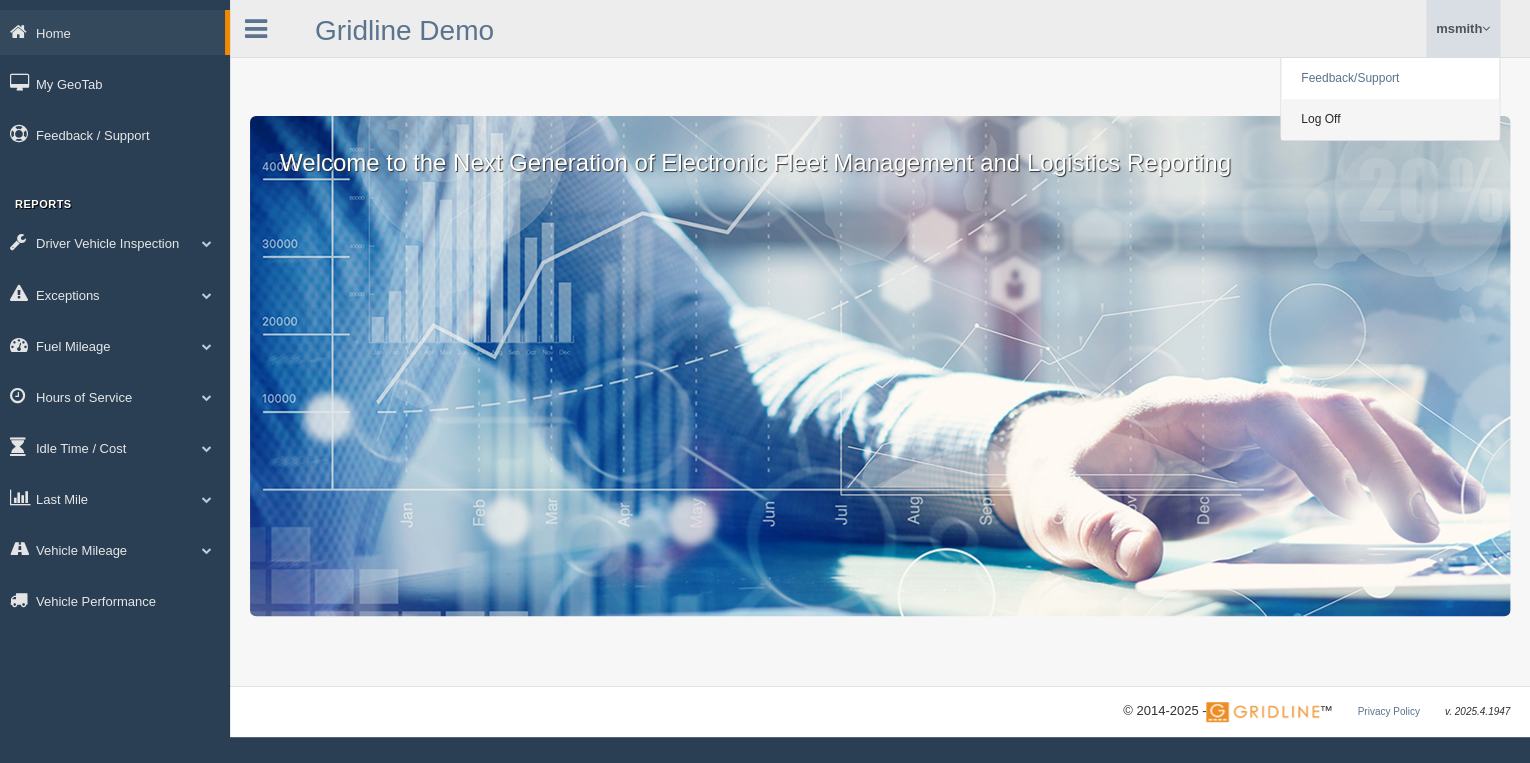 click on "Log Off" at bounding box center [1390, 119] 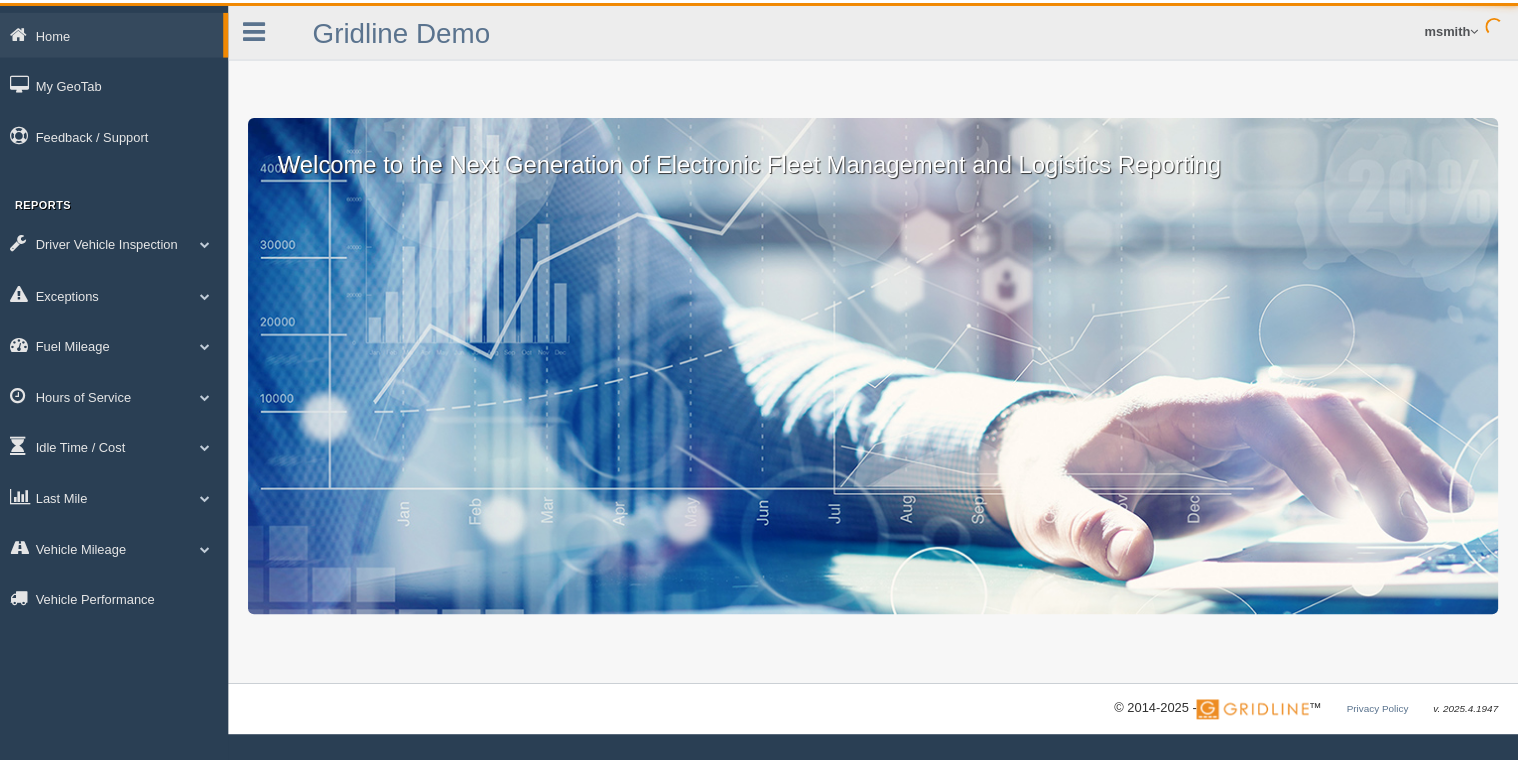 scroll, scrollTop: 0, scrollLeft: 0, axis: both 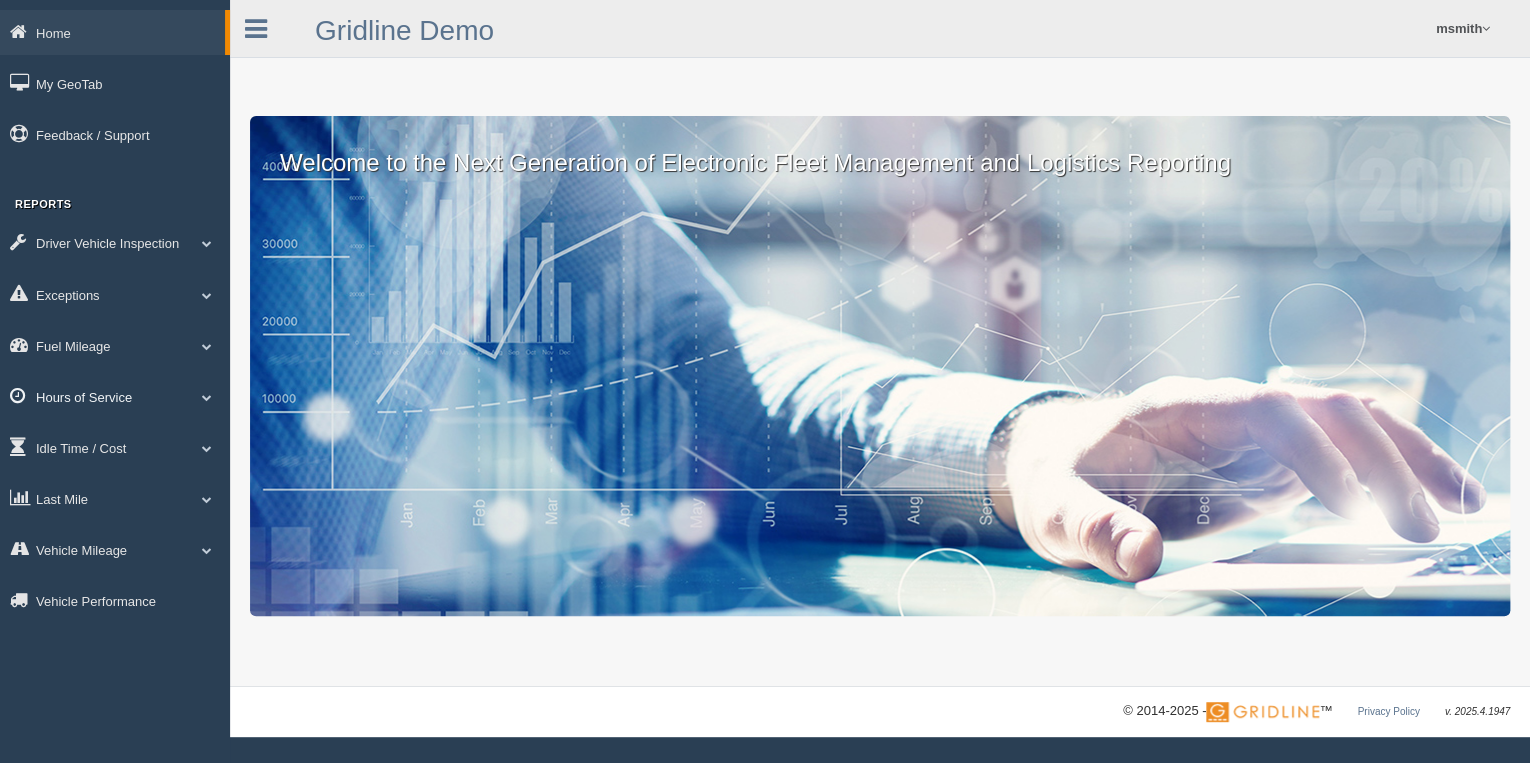 click on "Hours of Service" at bounding box center (115, 396) 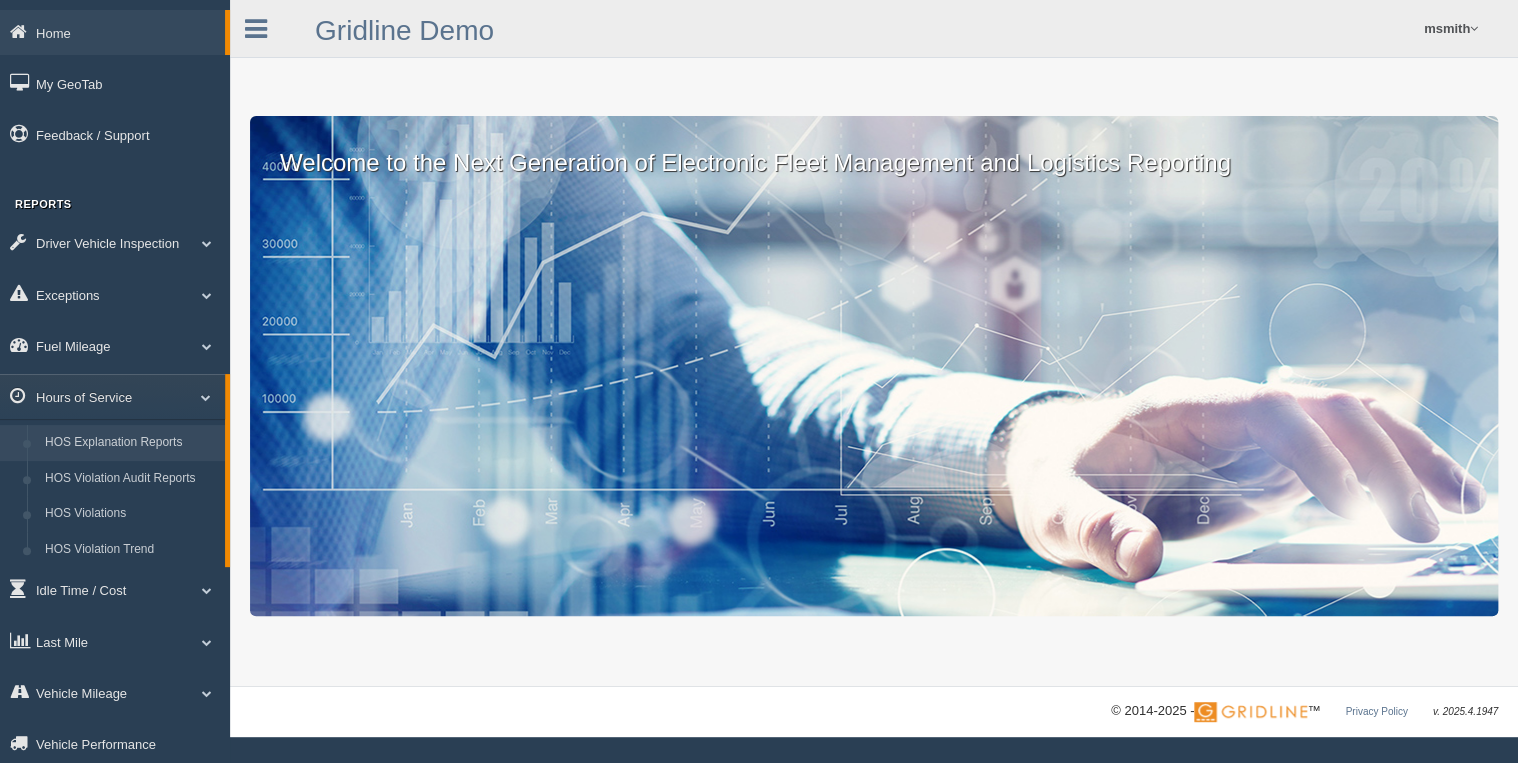 click on "HOS Explanation Reports" at bounding box center [130, 443] 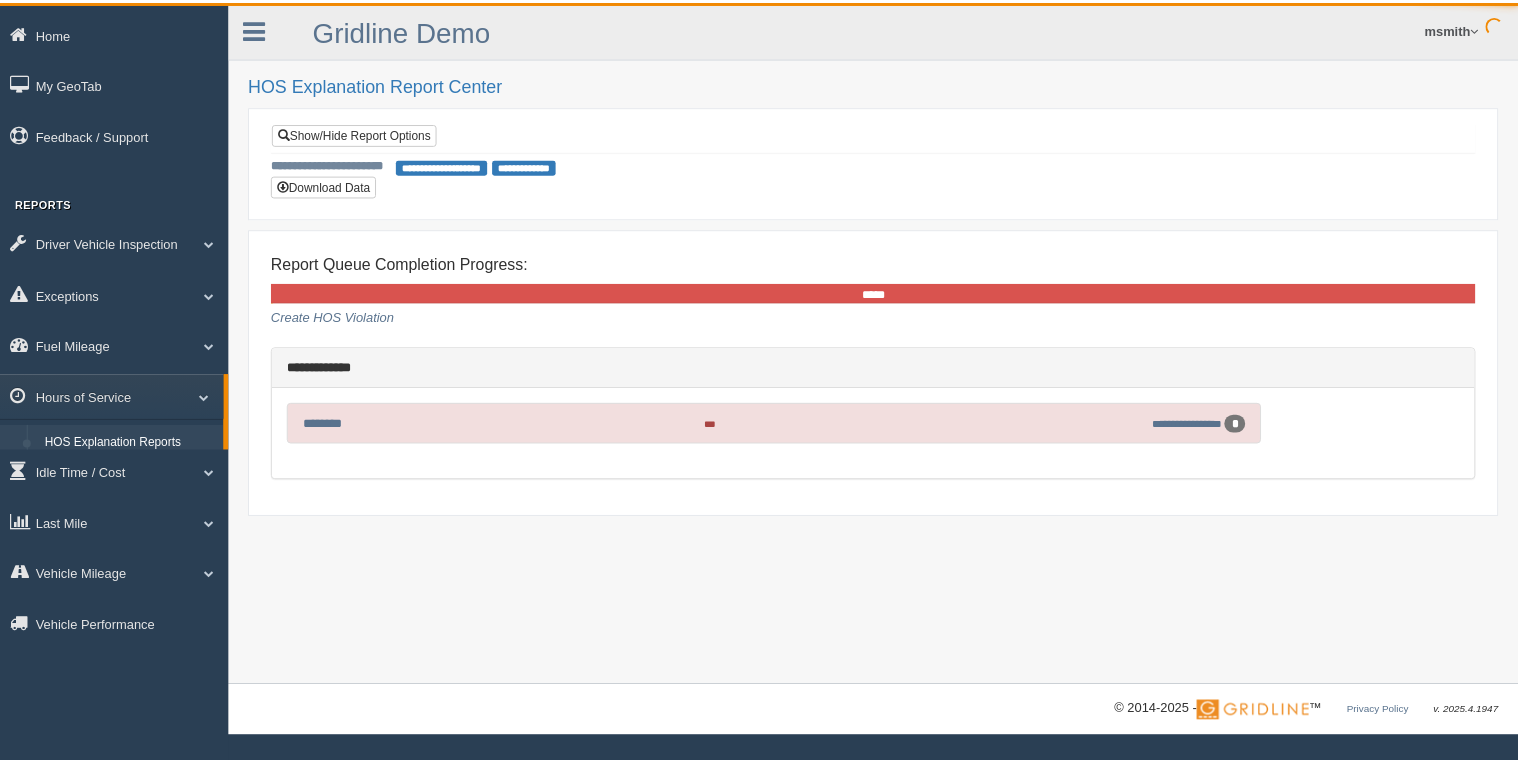 scroll, scrollTop: 0, scrollLeft: 0, axis: both 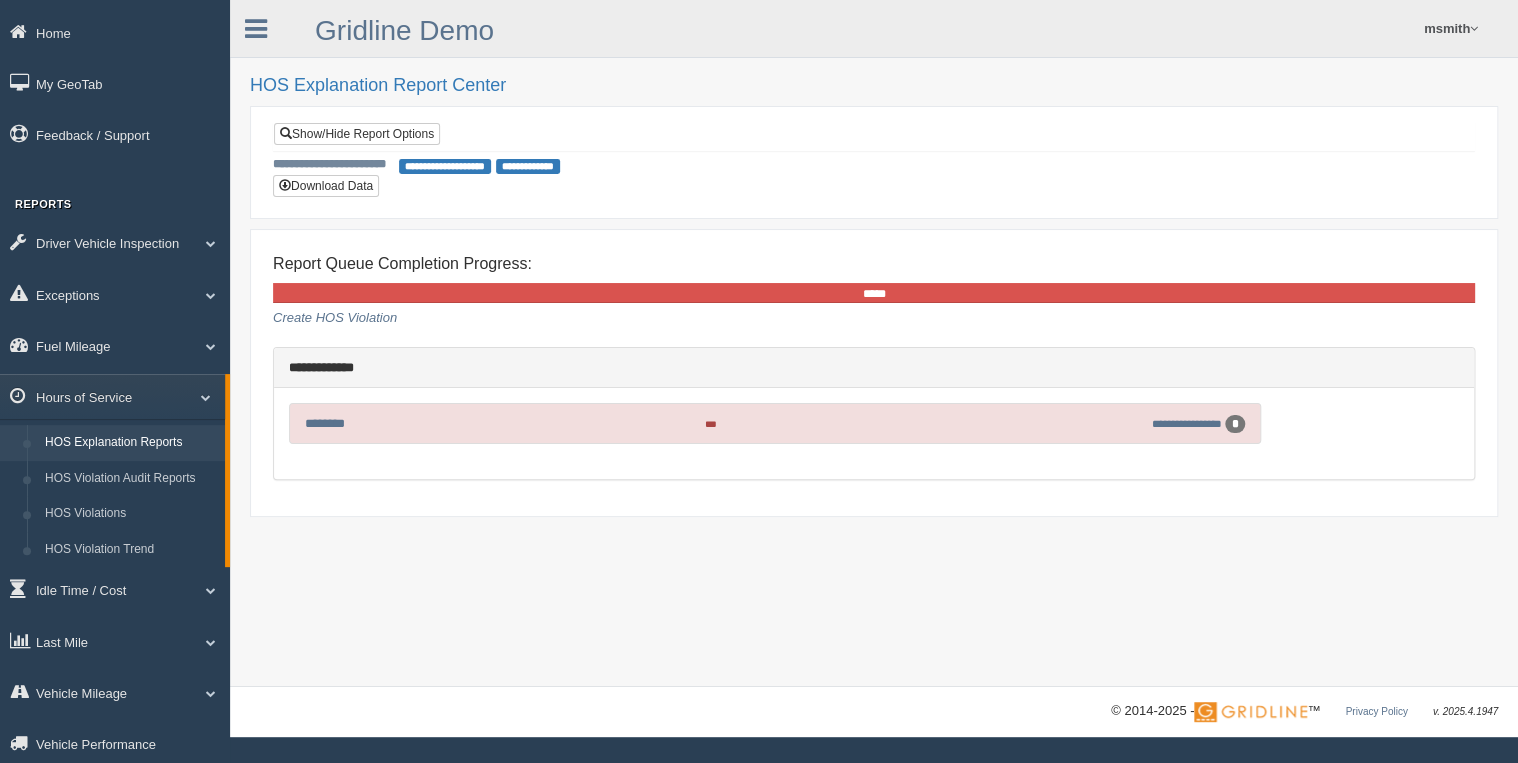 click on "Show/Hide Report Options
Show
[MASK]
[MASK]
[MASK]
[MASK]
[MASK]
[MASK]
[MASK]
[MASK]
[MASK] to [MASK]
[MASK]
[MASK]
[MASK]
[MASK]
[MASK]
[MASK]
[MASK]
[MASK]
[MASK]
[MASK]
[MASK]
[MASK]
[MASK]
[MASK]
[MASK]
[MASK]
[MASK]
[MASK]
[MASK]
[MASK]
[MASK]
[MASK]
[MASK]
[MASK]
[MASK]
[MASK]
to
[MASK]
[MASK]
[MASK]
[MASK]
[MASK]
[MASK]
[MASK]
[MASK]
[MASK]
[MASK]
[MASK]
[MASK]
[MASK]
[MASK]
[MASK]
[MASK]
[MASK]
[MASK]
[MASK]
[MASK]
[MASK]
[MASK]
[MASK]
[MASK]
[MASK]
[MASK]
Location/ Application
[MASK]
[MASK]
[MASK]
[MASK]
Company Group
Drivers
[MASK]
[MASK]
[MASK]
[MASK]
[MASK]" at bounding box center (874, 162) 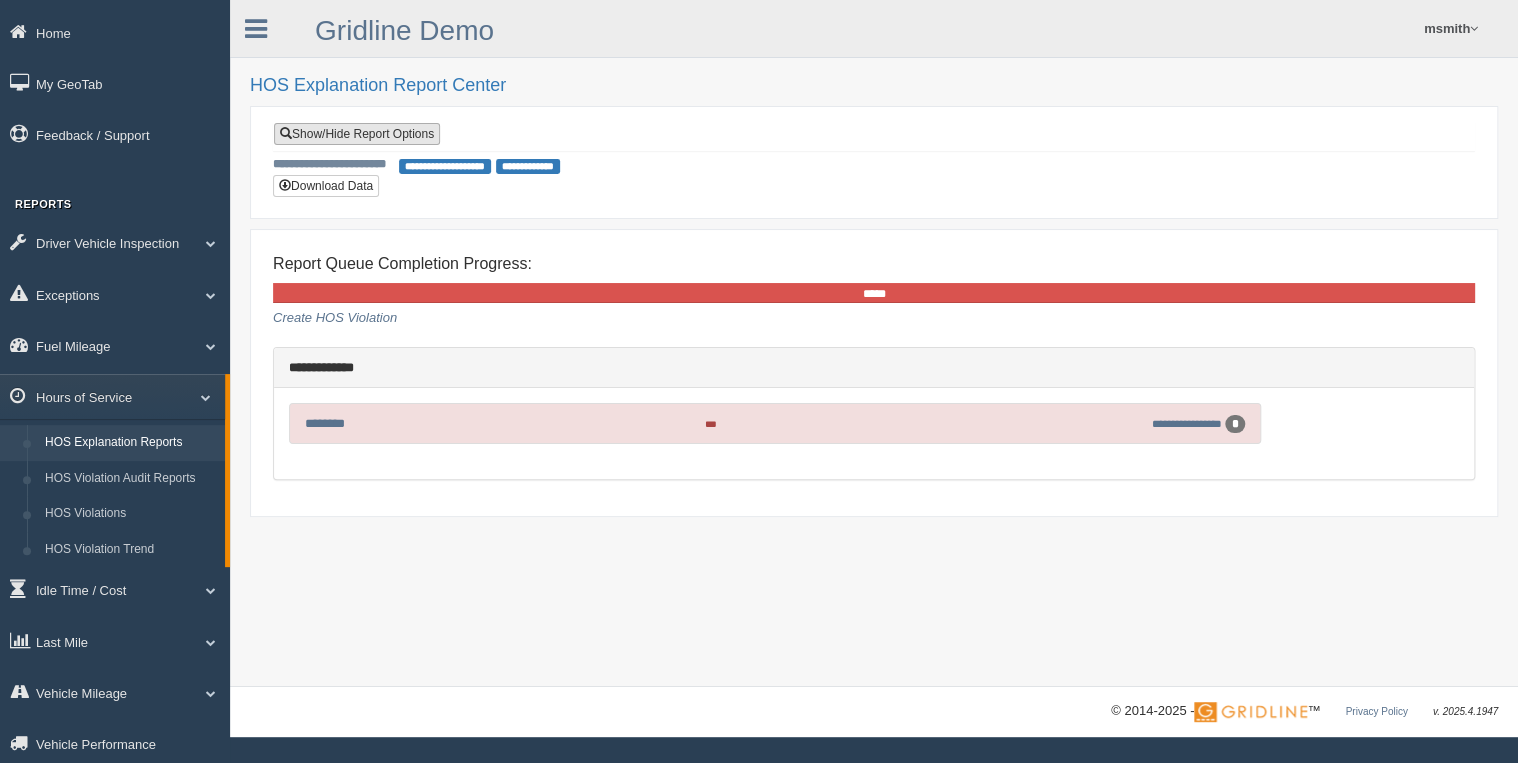 click on "Show/Hide Report Options" at bounding box center (357, 134) 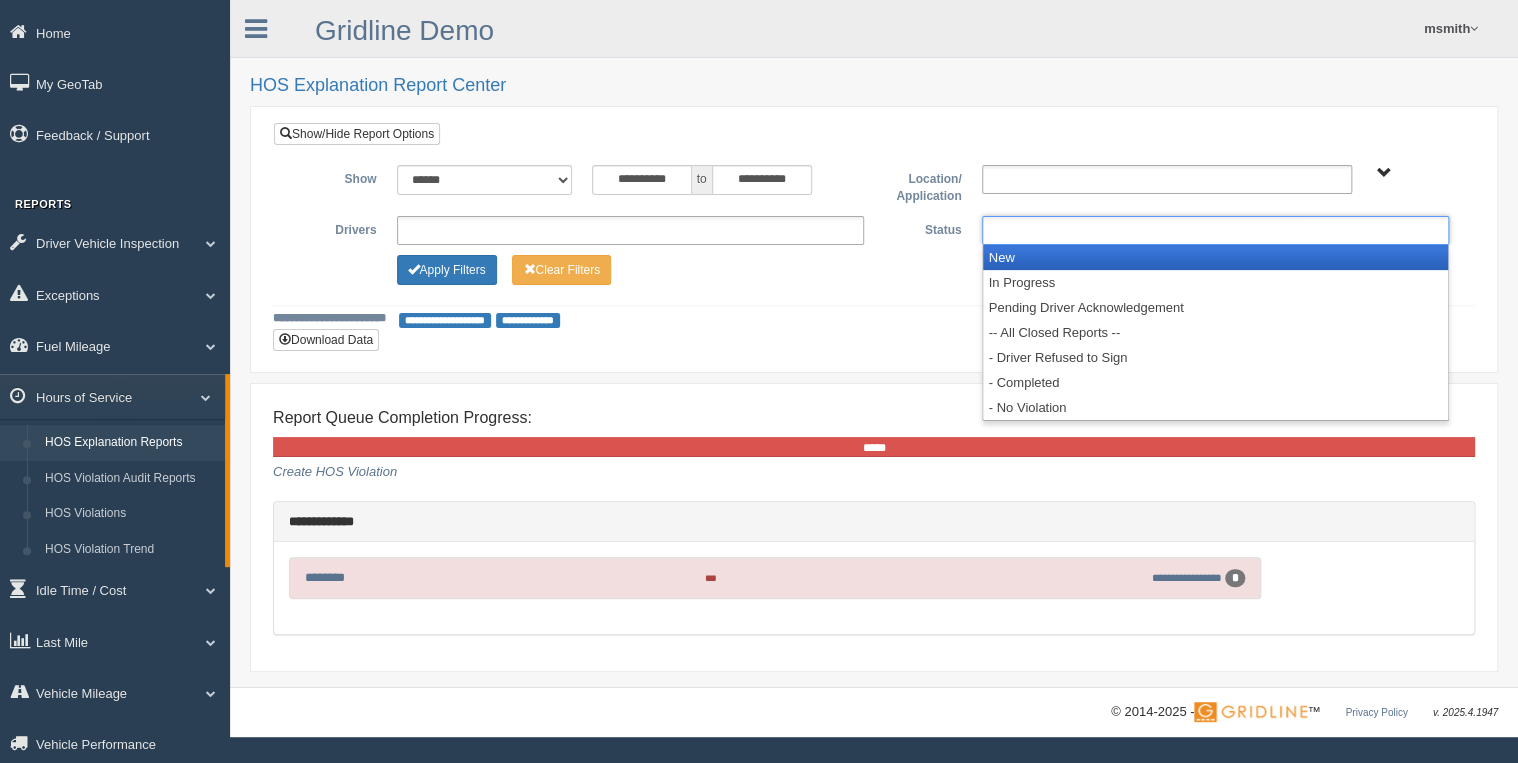 click at bounding box center (1216, 230) 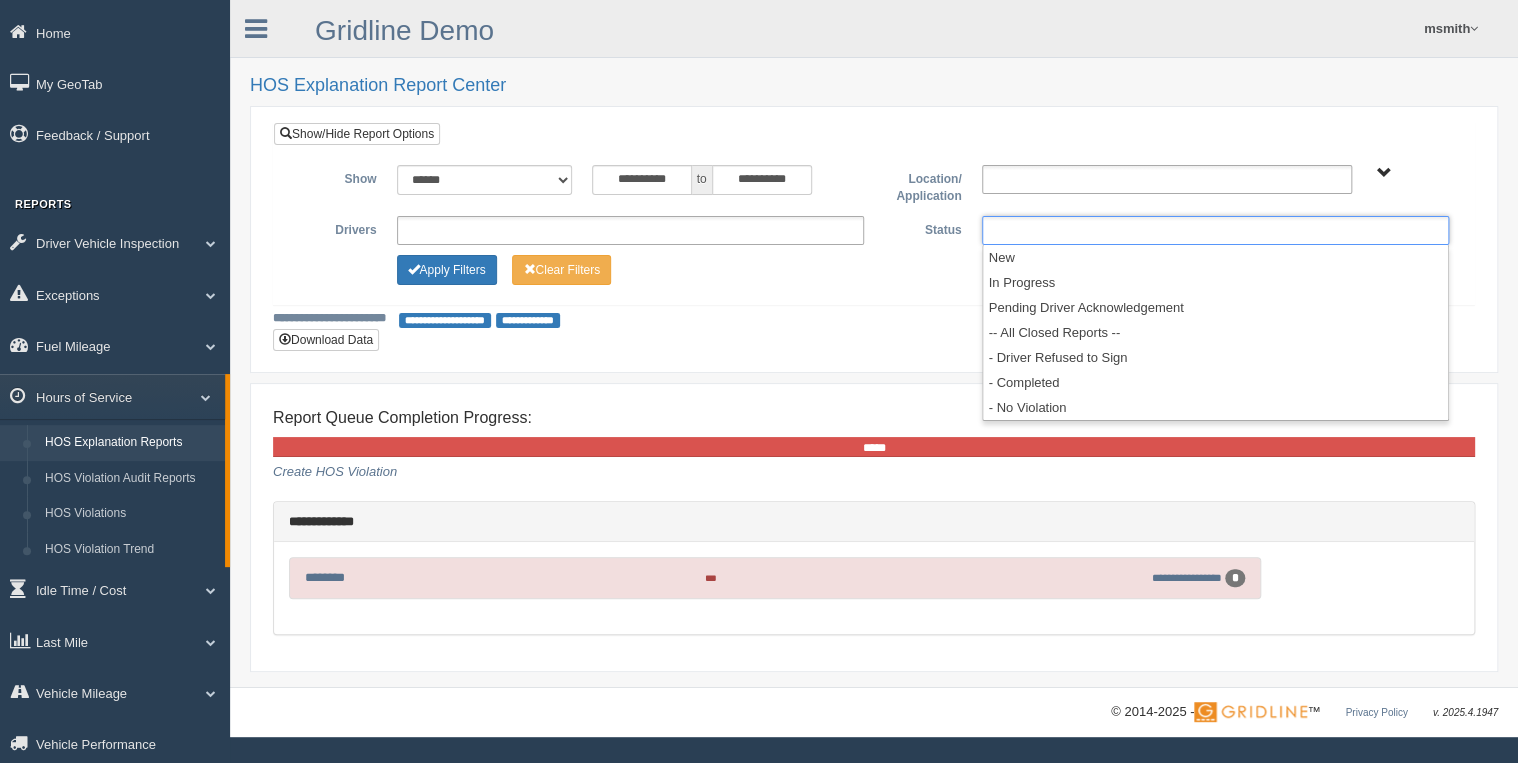 type on "**********" 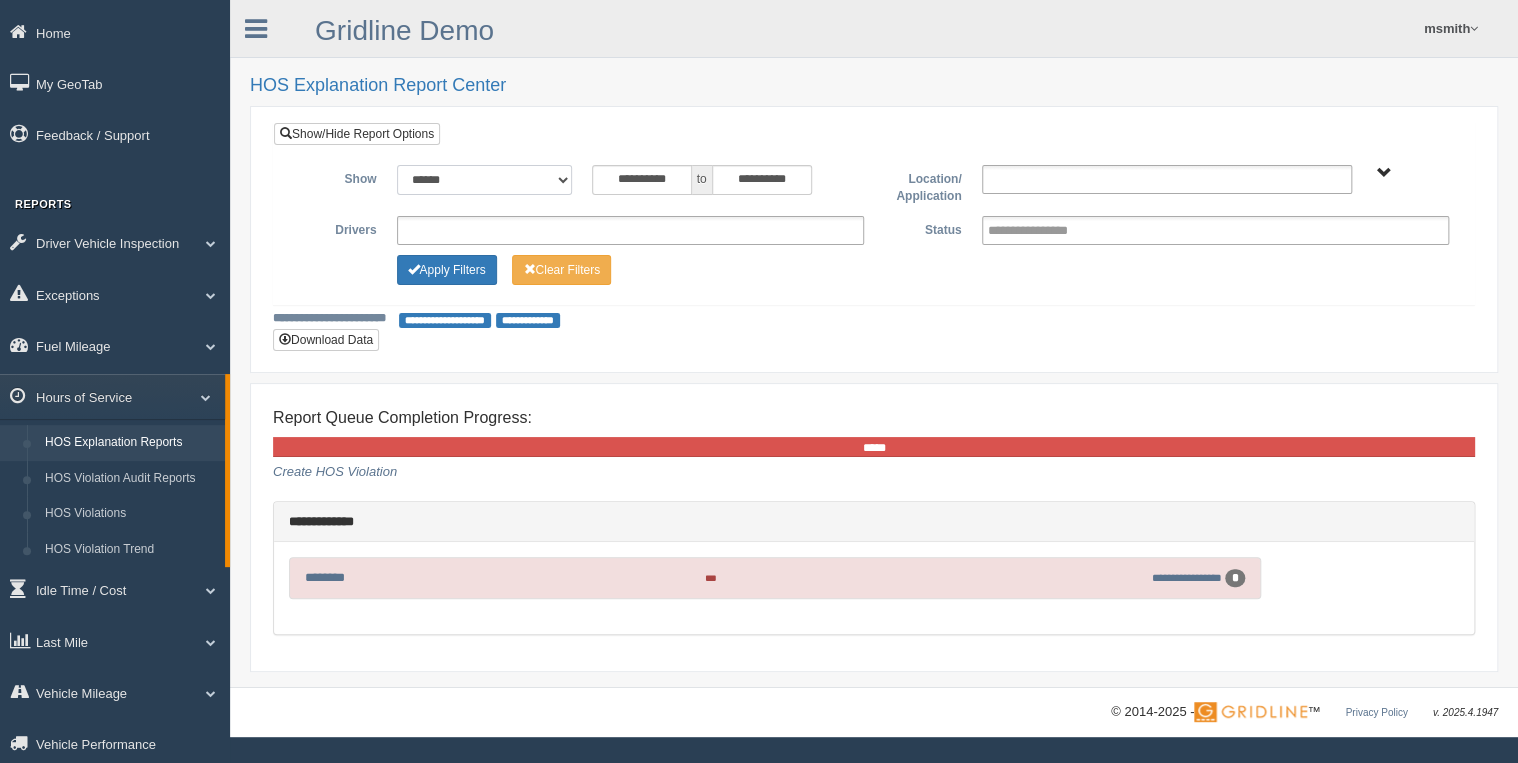 click on "**********" at bounding box center [484, 180] 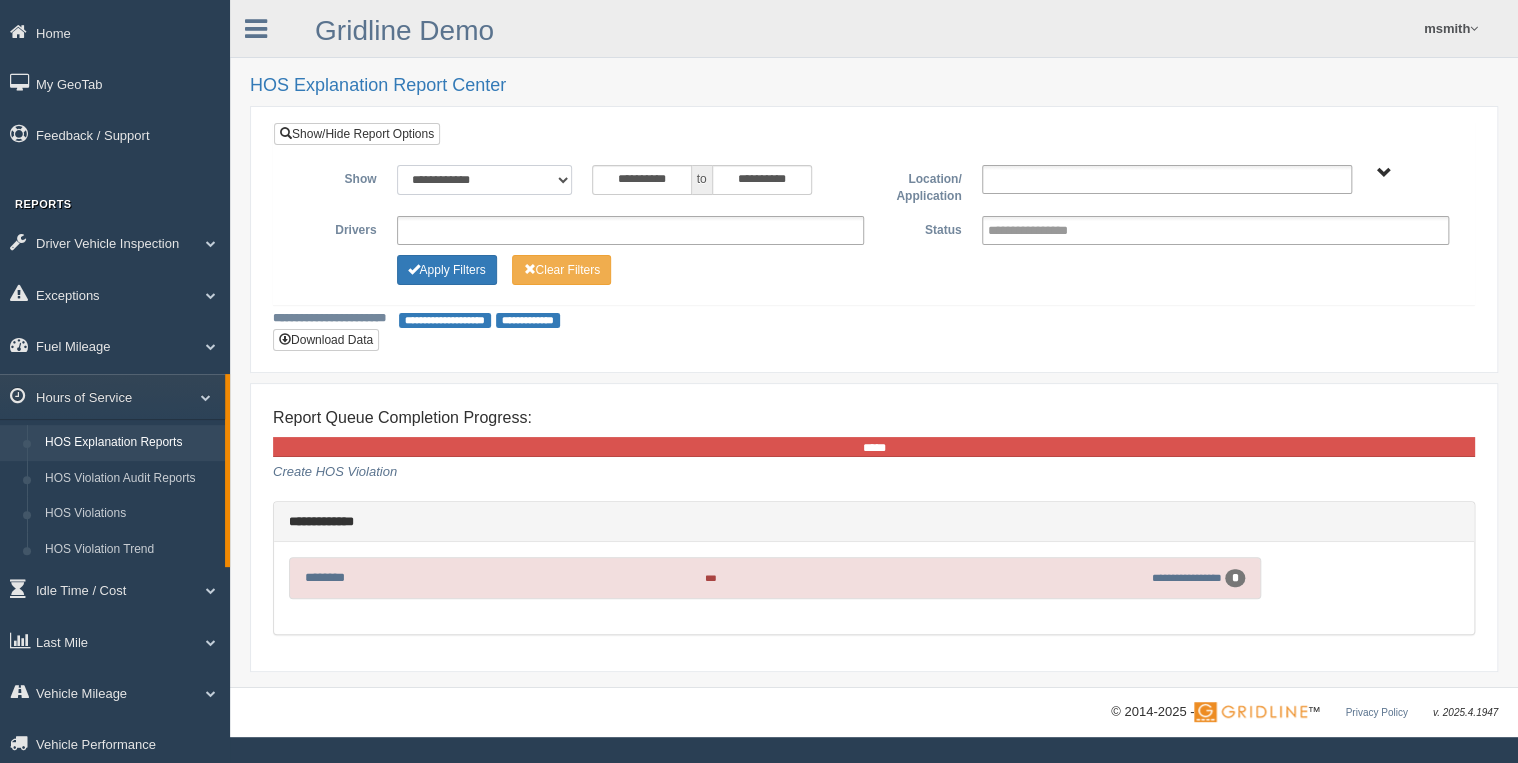 click on "**********" at bounding box center [484, 180] 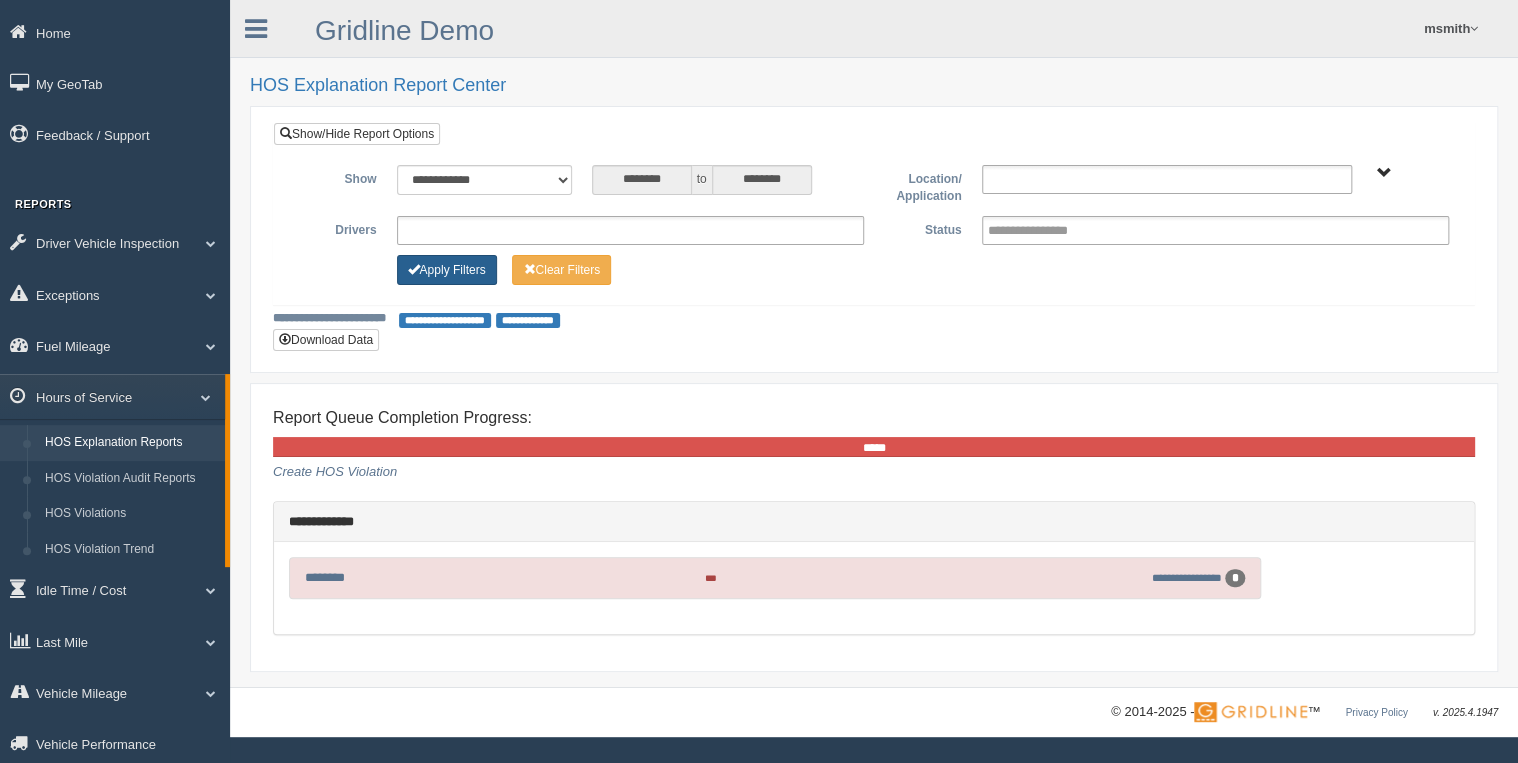 click on "Apply Filters" at bounding box center (447, 270) 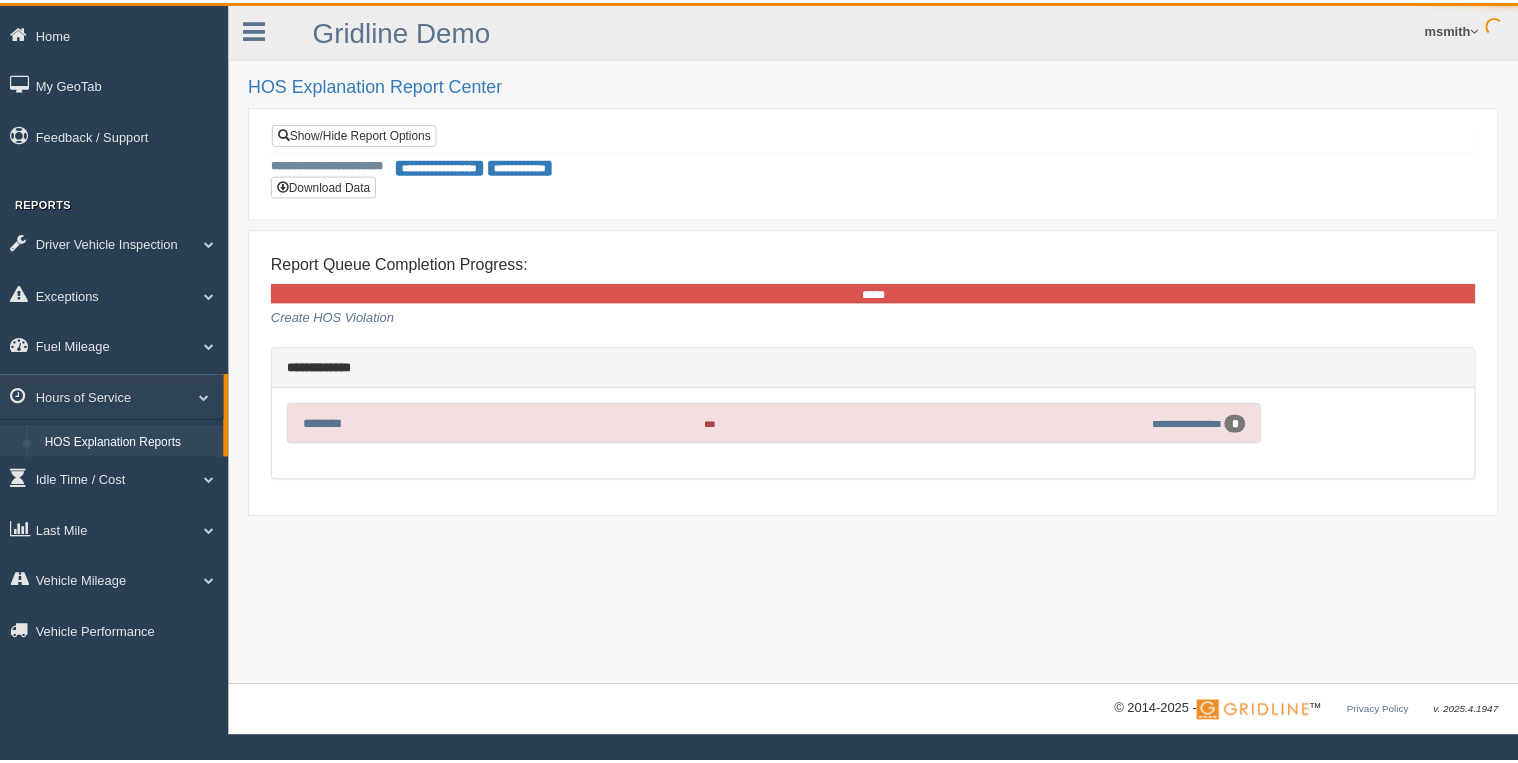 scroll, scrollTop: 0, scrollLeft: 0, axis: both 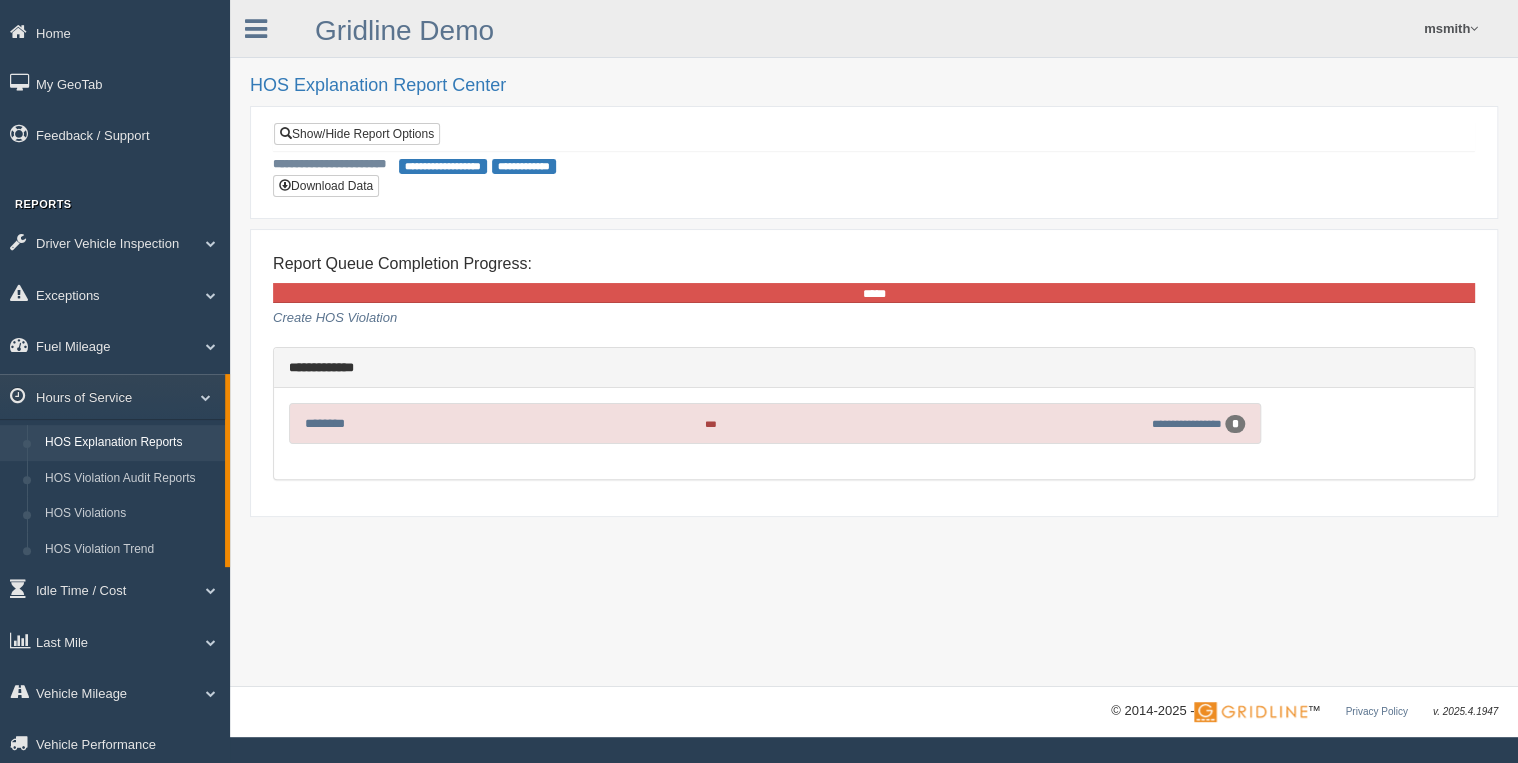click on "**********" at bounding box center (874, 162) 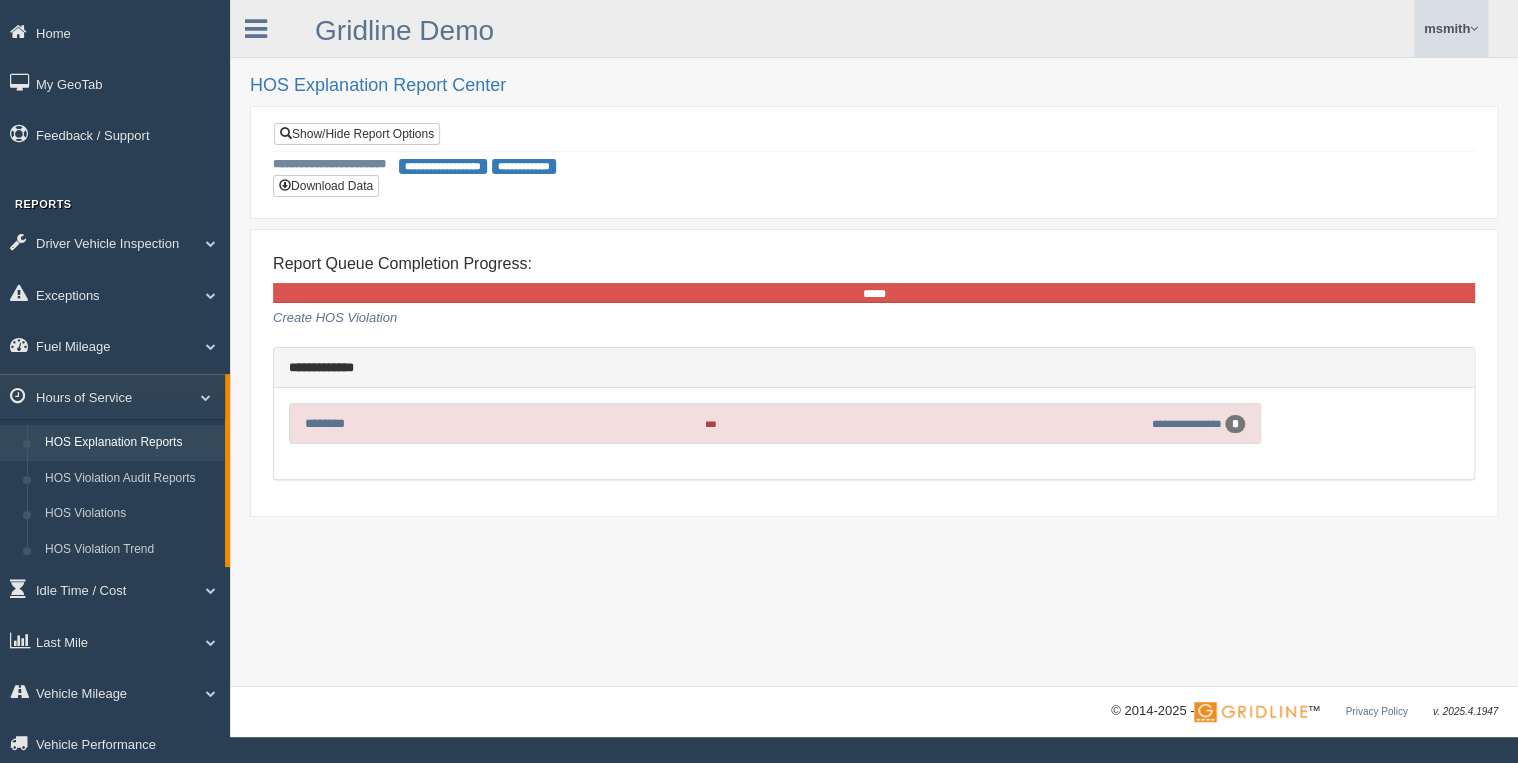 click on "msmith" at bounding box center (1451, 28) 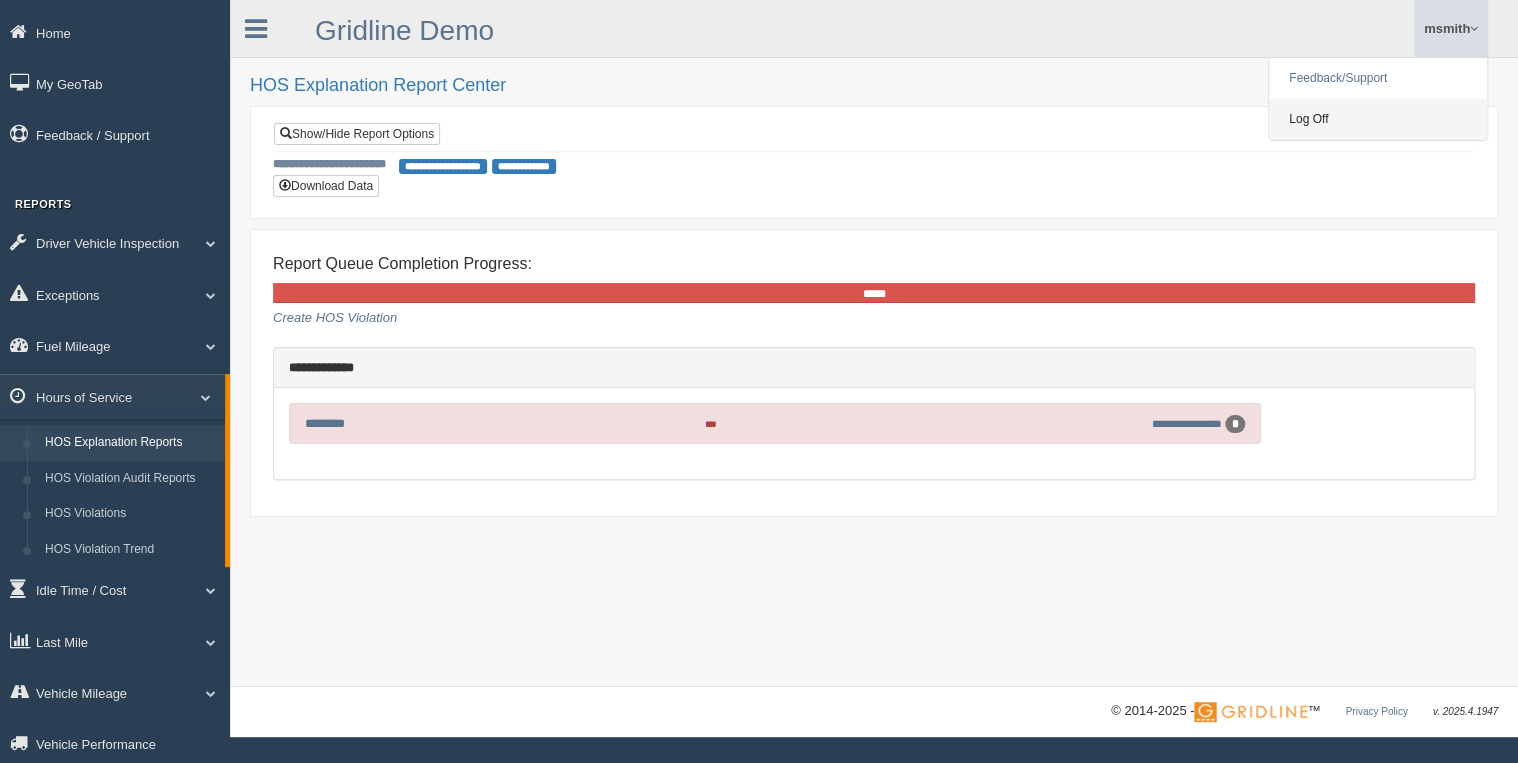 click on "Log Off" at bounding box center [1378, 119] 